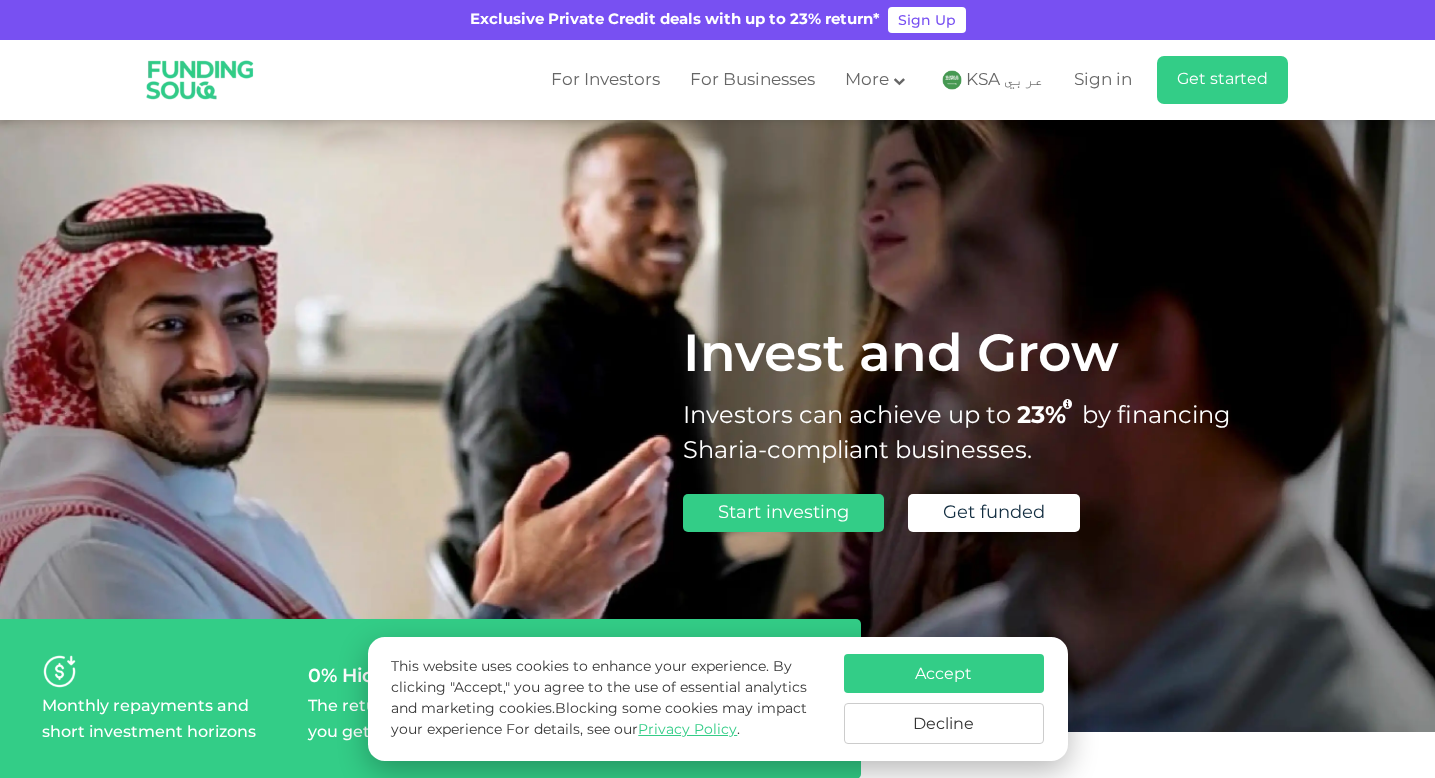 scroll, scrollTop: 0, scrollLeft: 0, axis: both 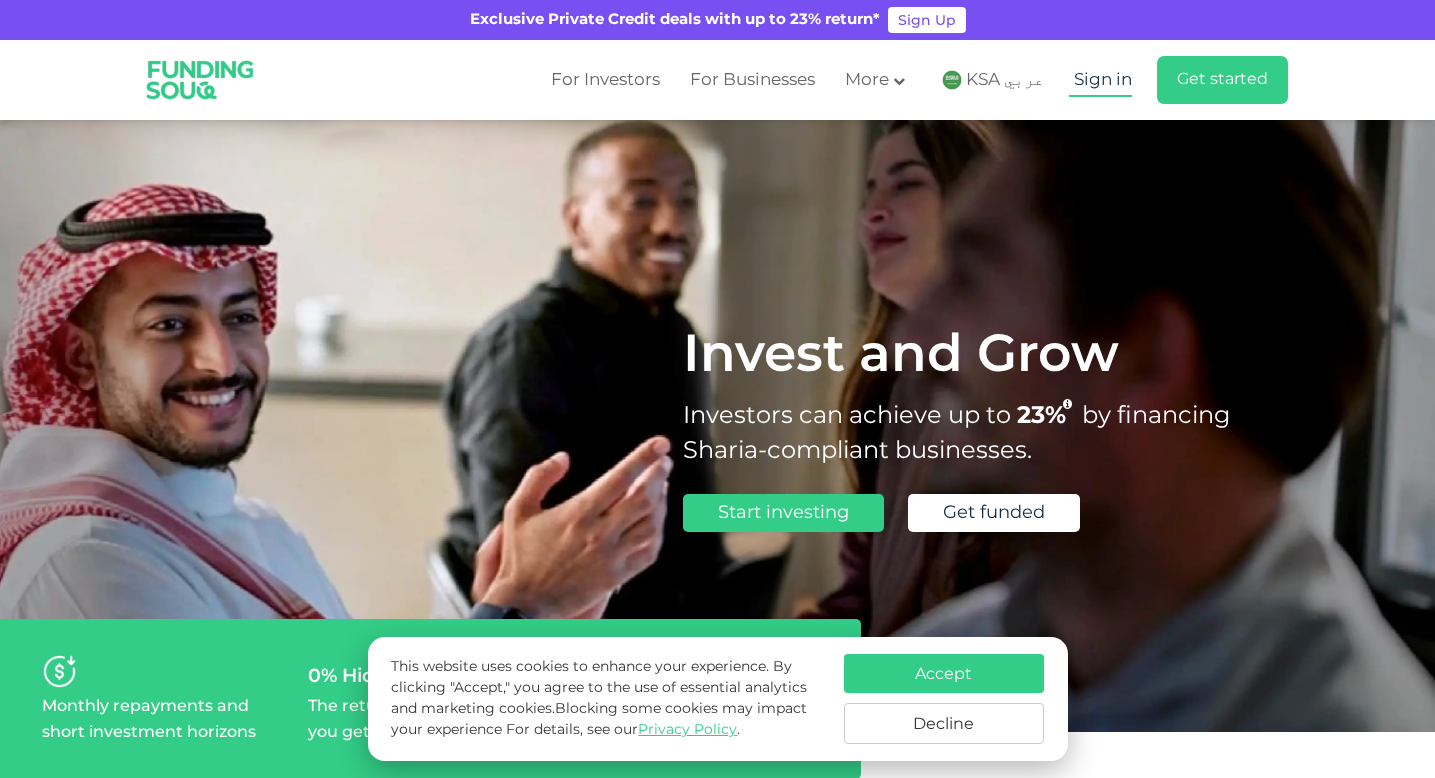 click on "Sign in" at bounding box center (1103, 80) 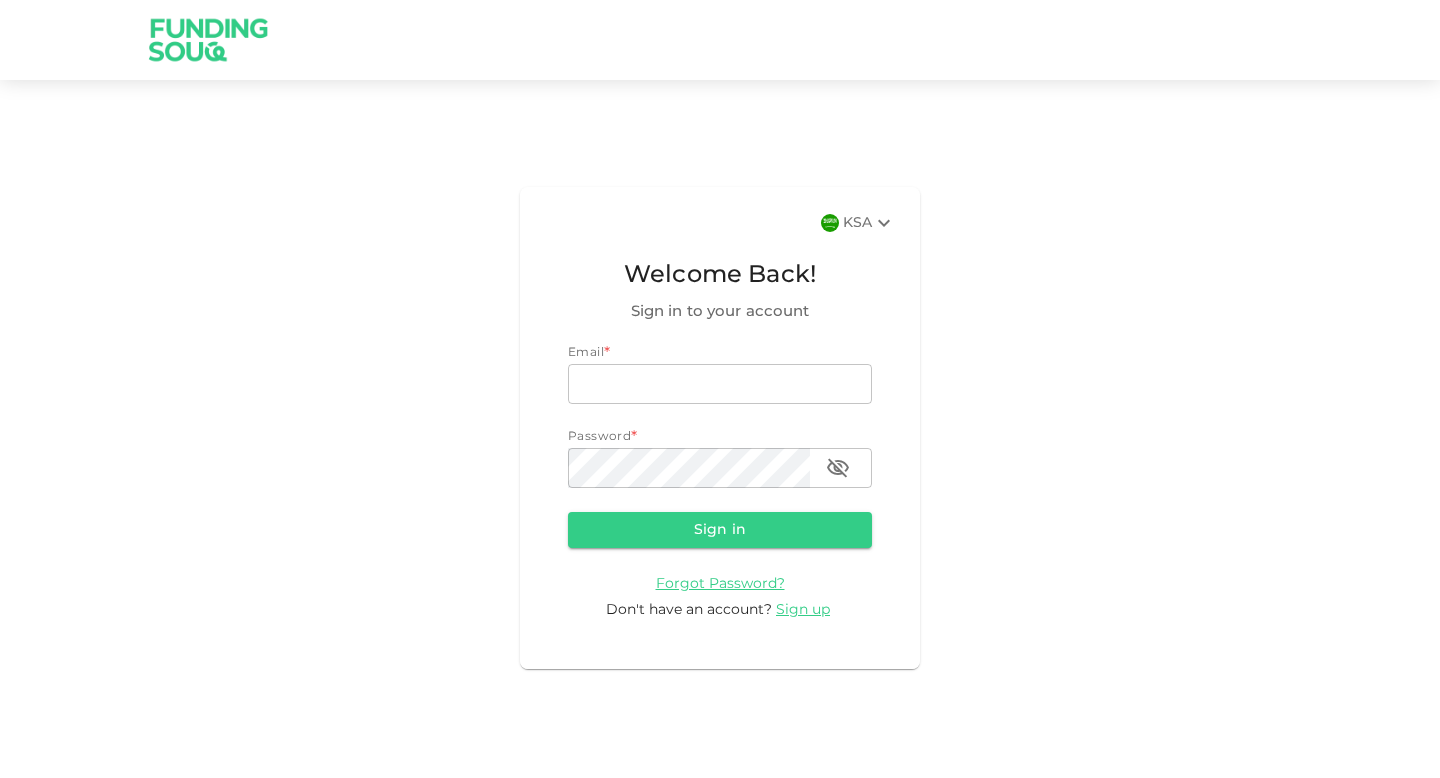 scroll, scrollTop: 0, scrollLeft: 0, axis: both 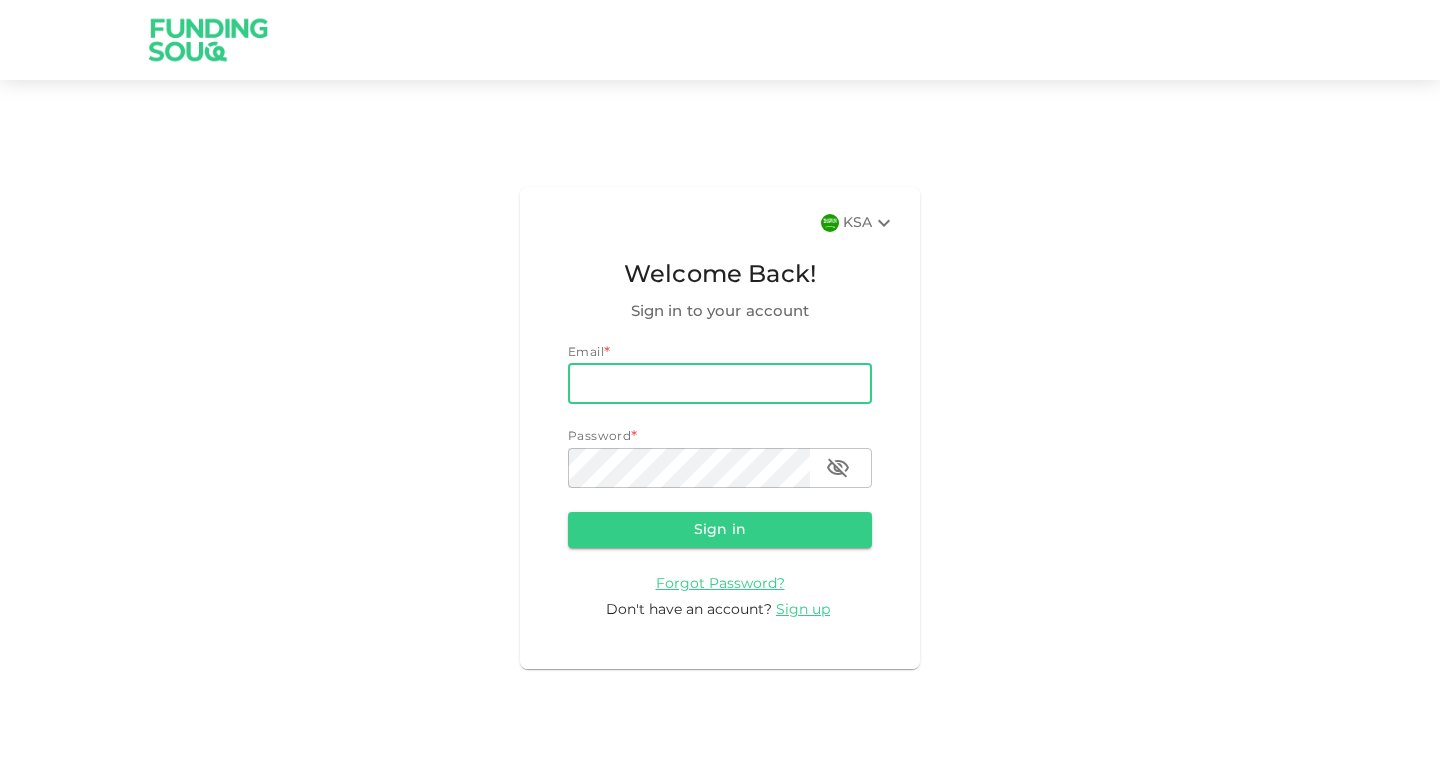 click on "email" at bounding box center [720, 384] 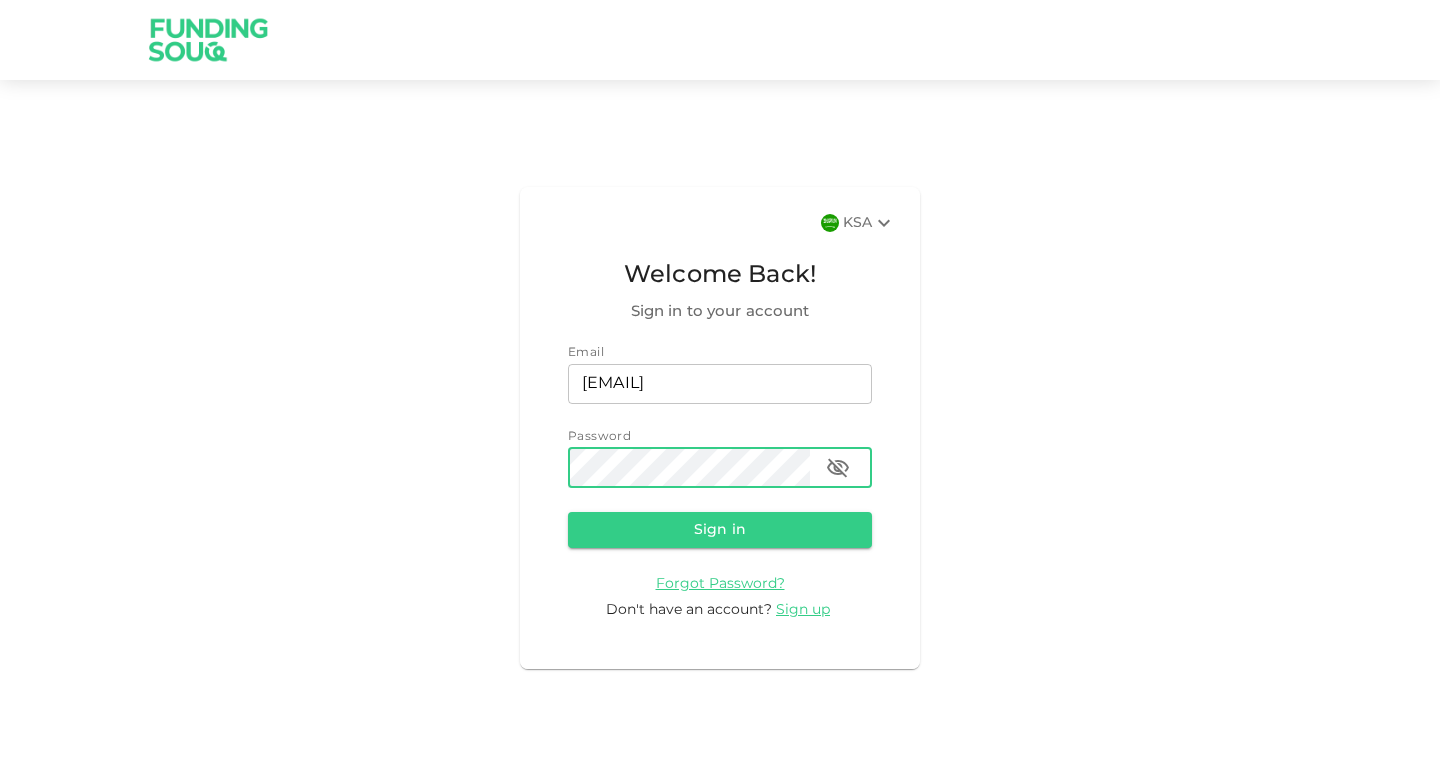 click on "Sign in" at bounding box center (720, 530) 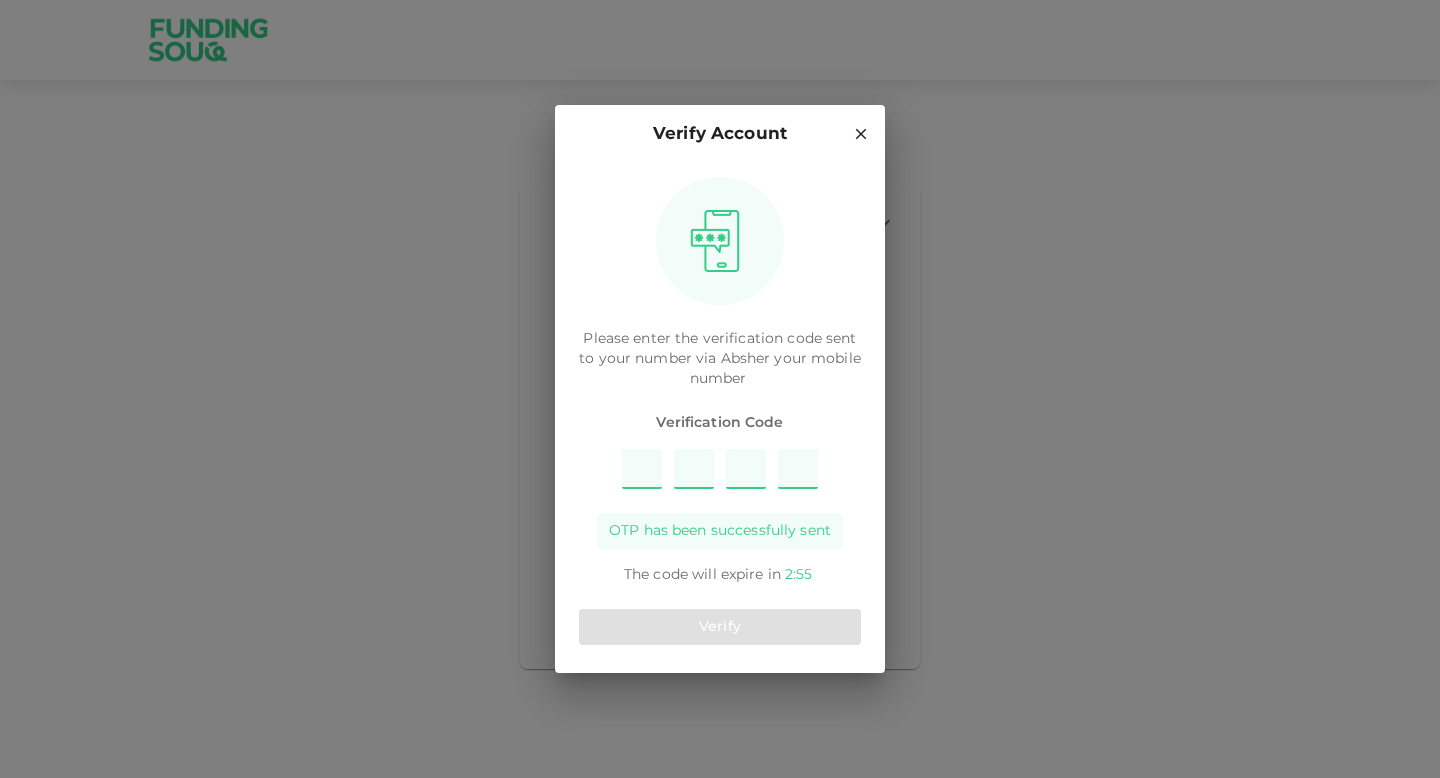 type on "2" 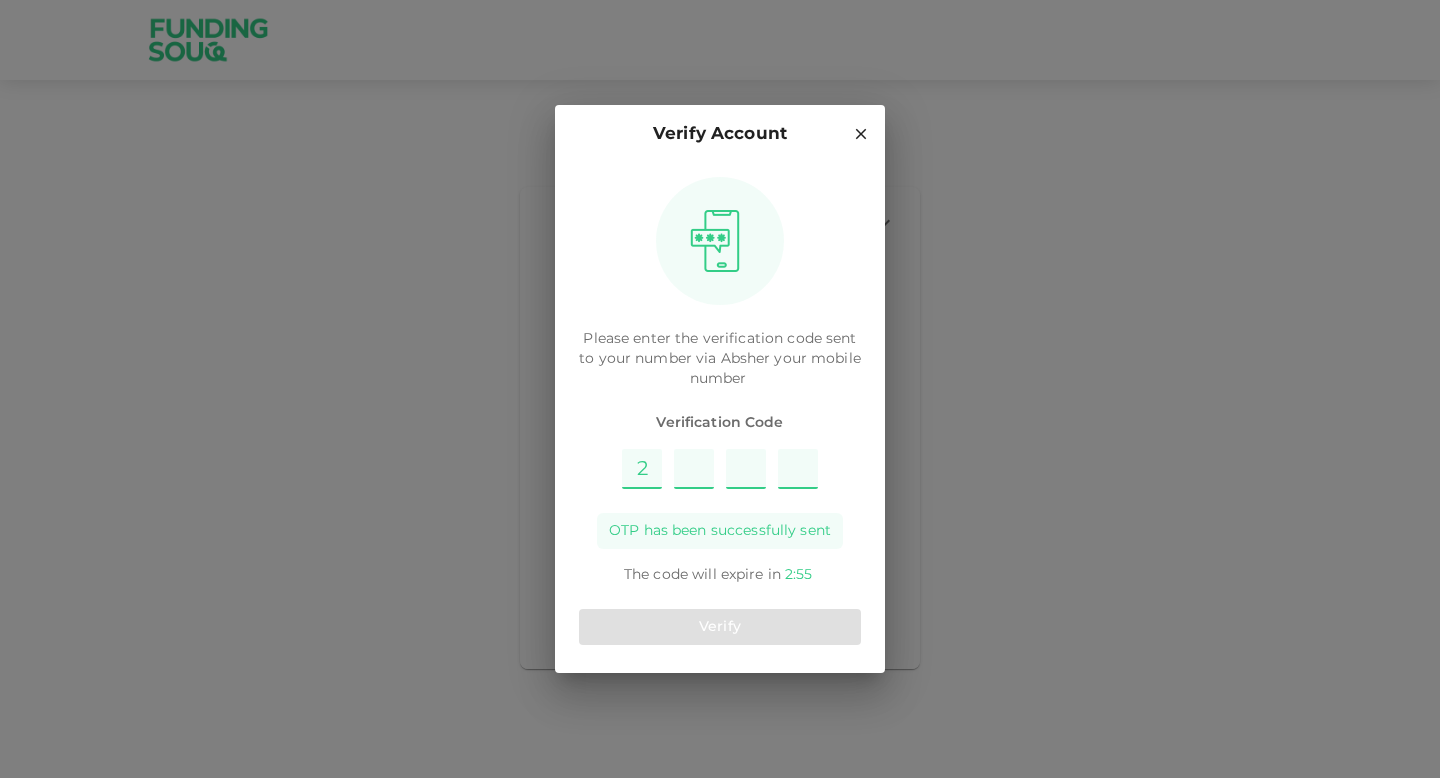 type on "1" 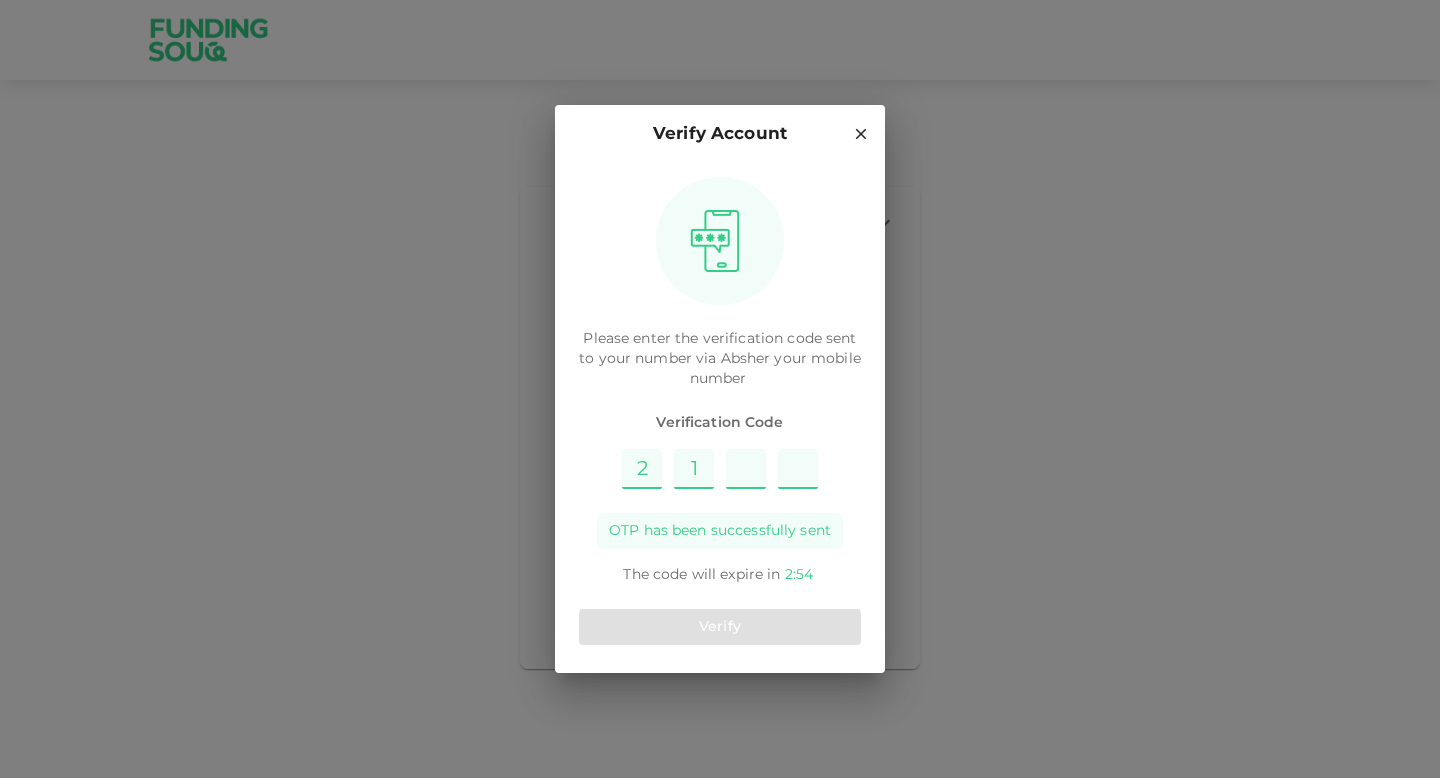 type on "6" 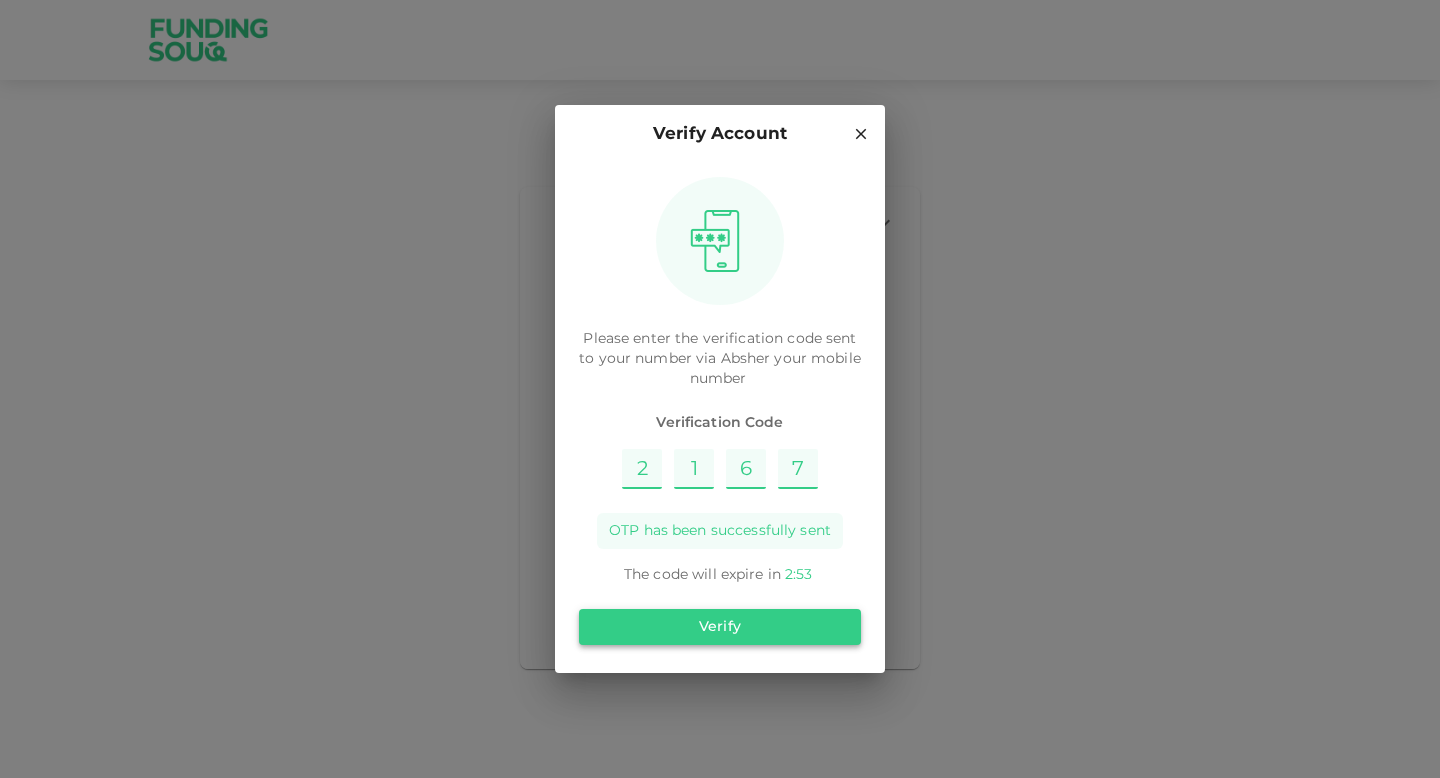 type on "7" 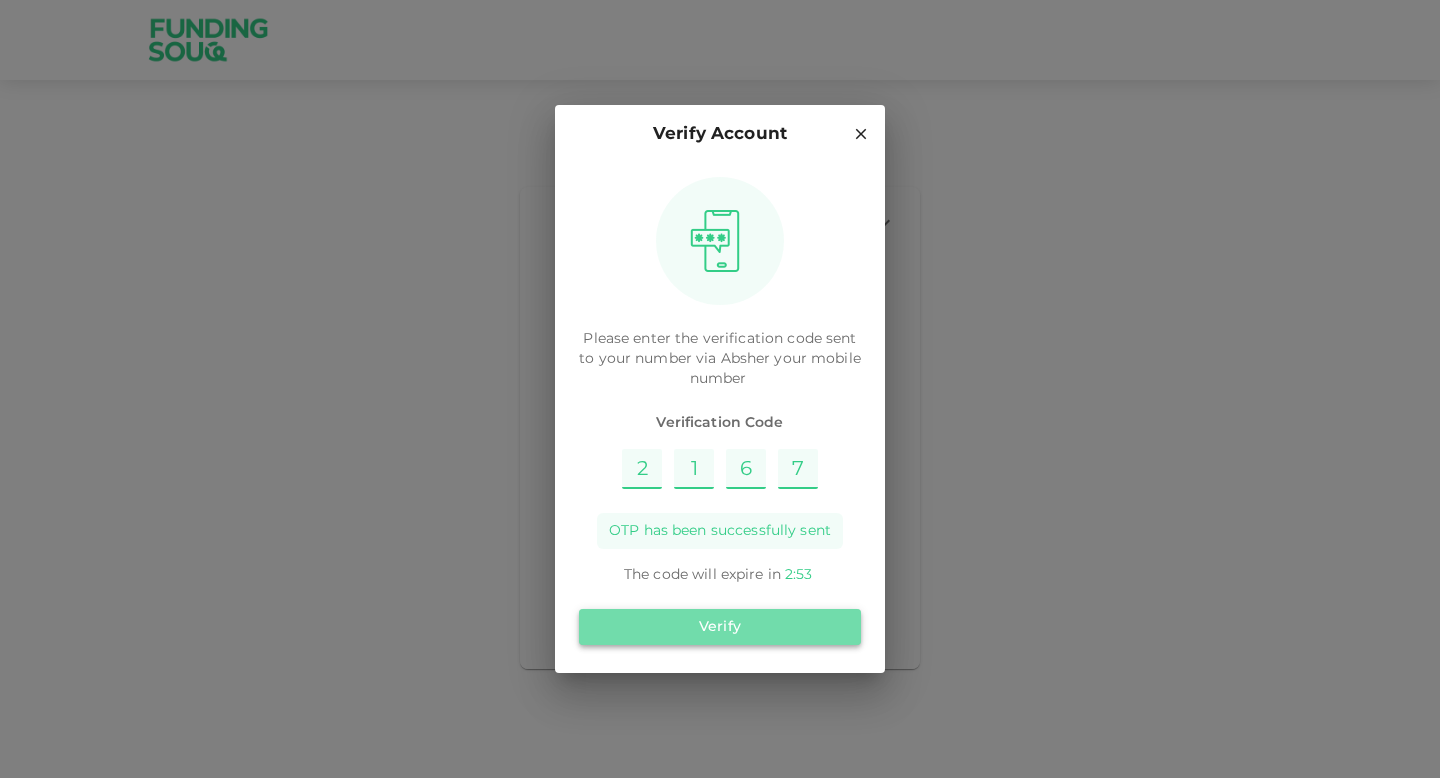 click on "Verify" at bounding box center (720, 627) 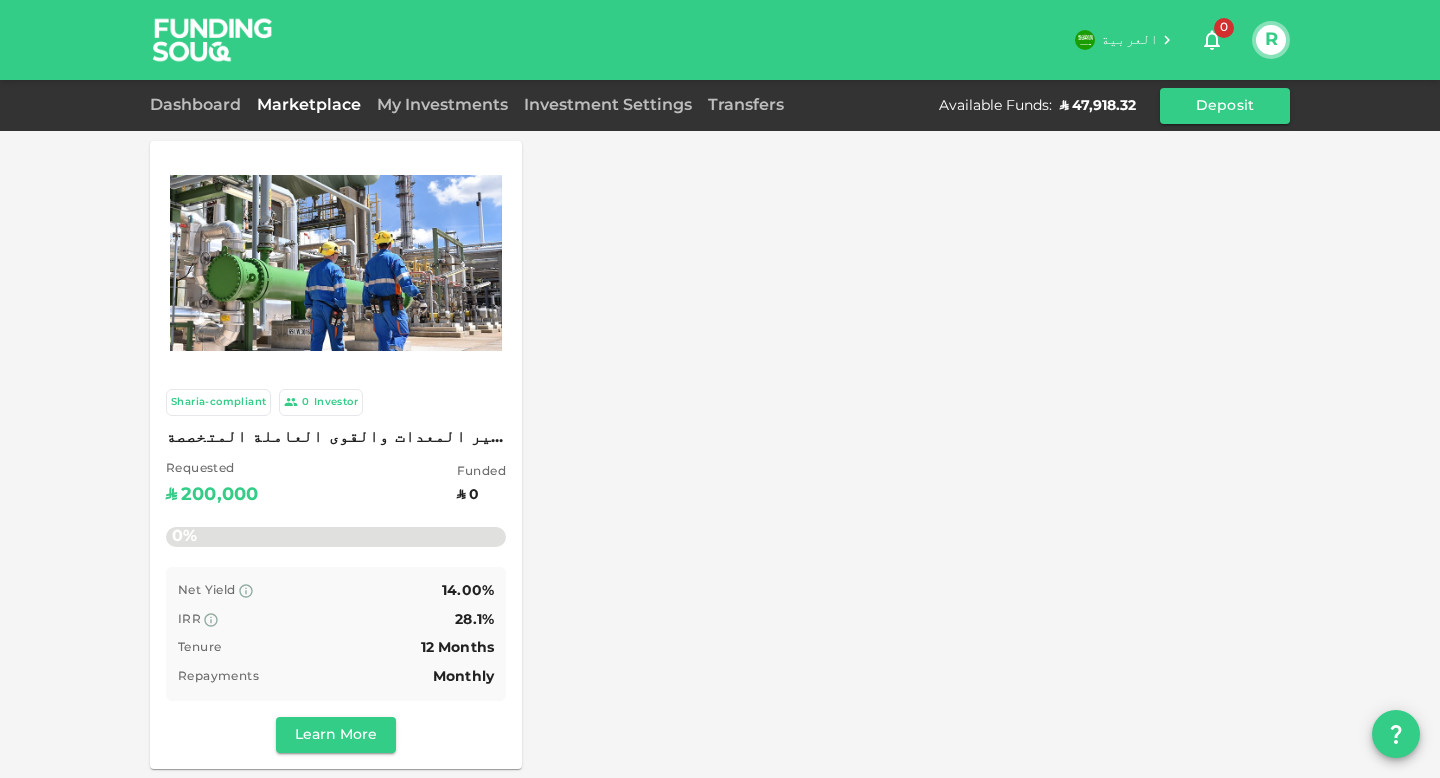scroll, scrollTop: 0, scrollLeft: 0, axis: both 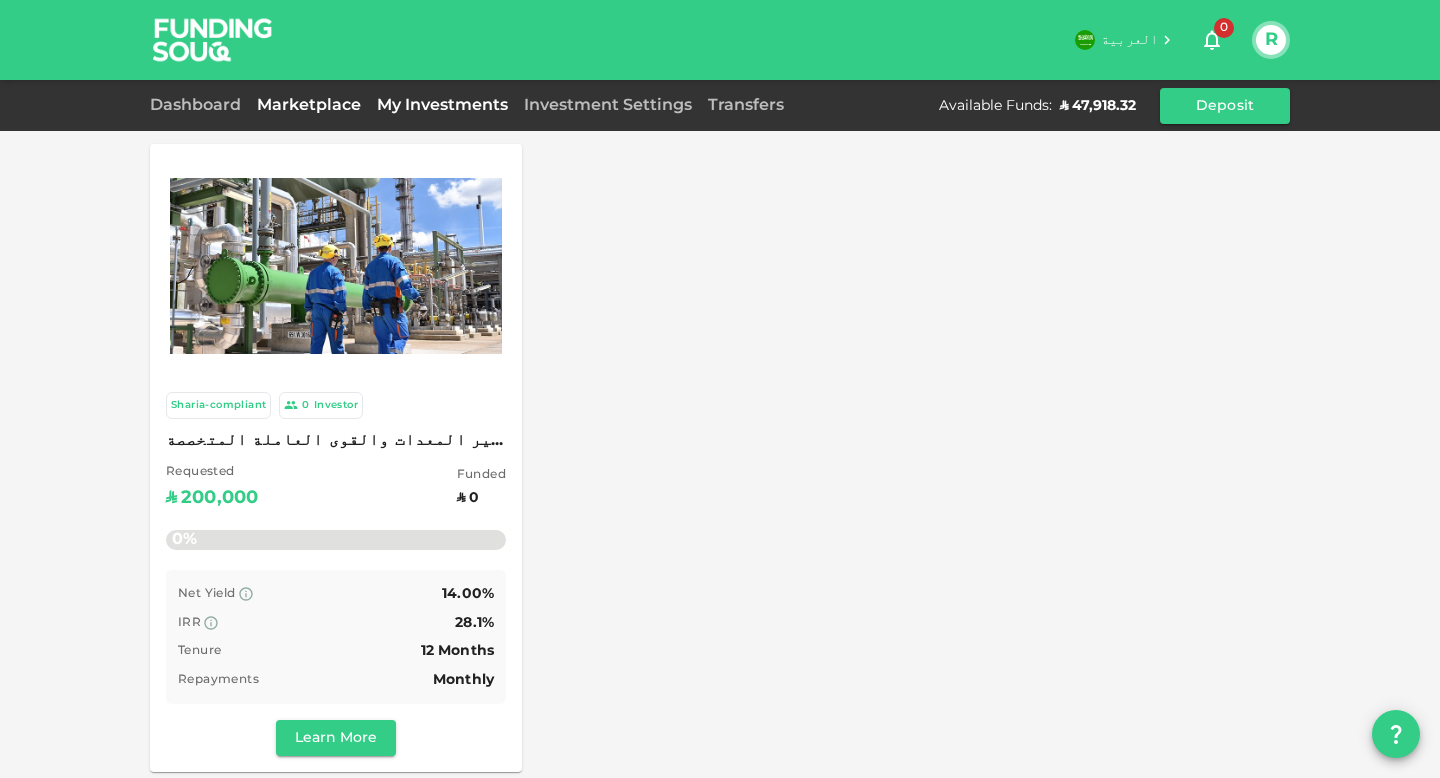 click on "My Investments" at bounding box center (442, 105) 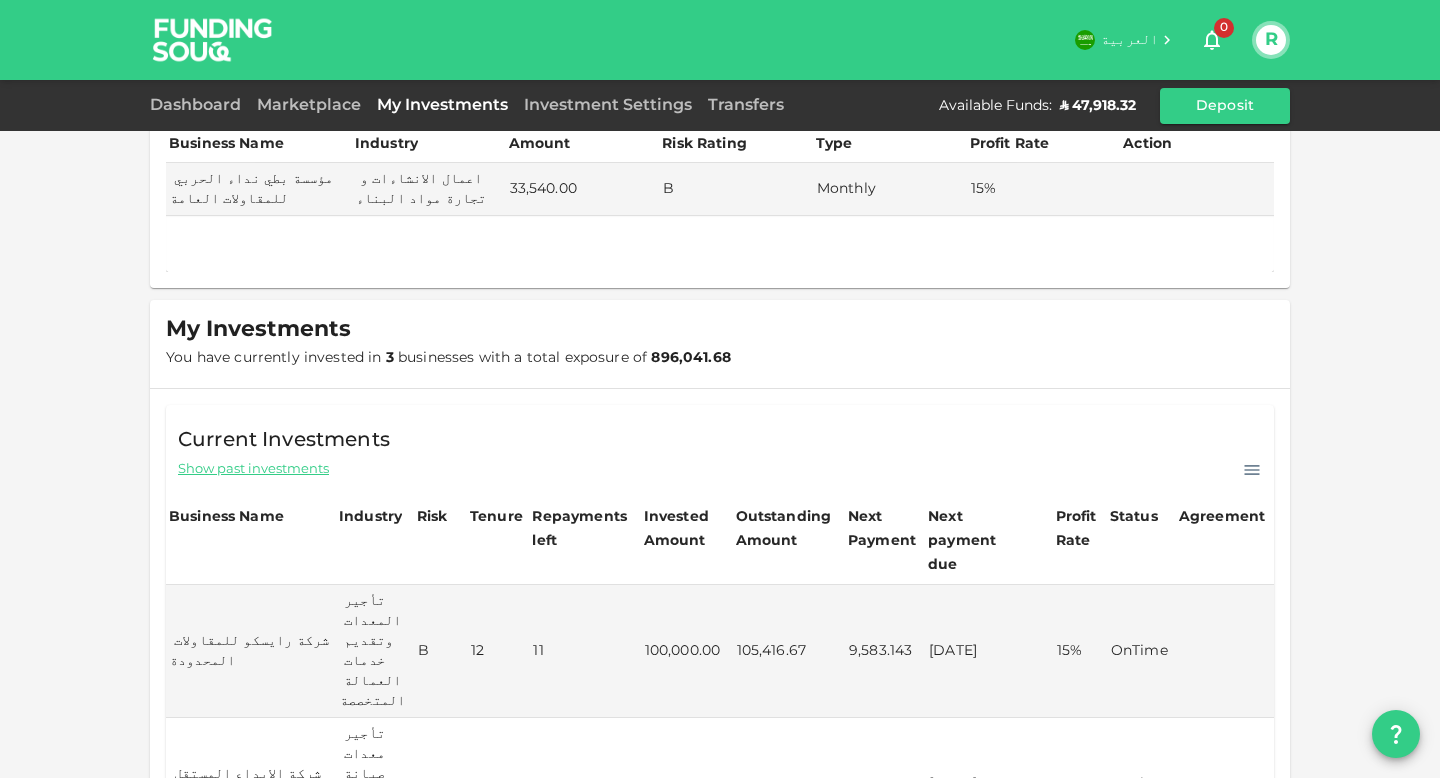 scroll, scrollTop: 0, scrollLeft: 0, axis: both 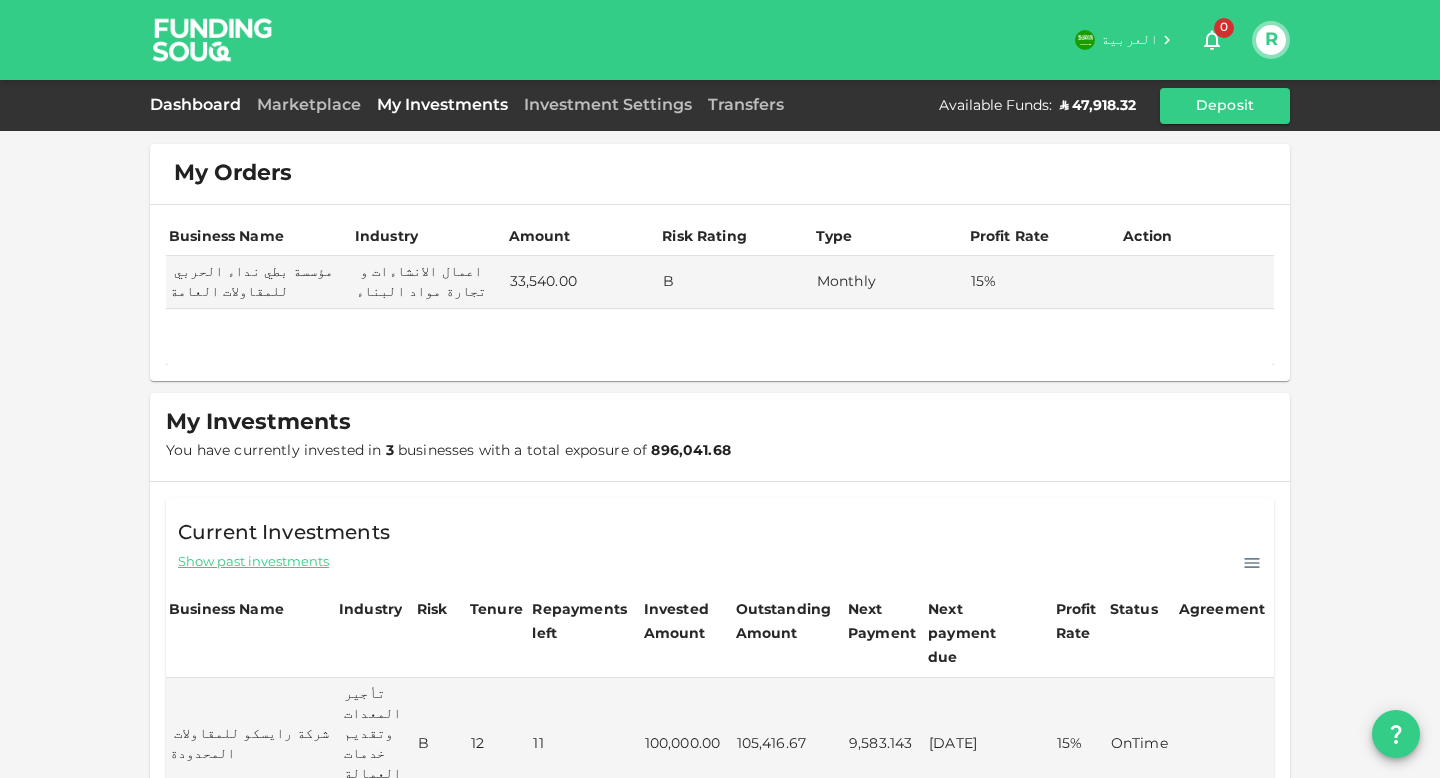 click on "Dashboard" at bounding box center [199, 105] 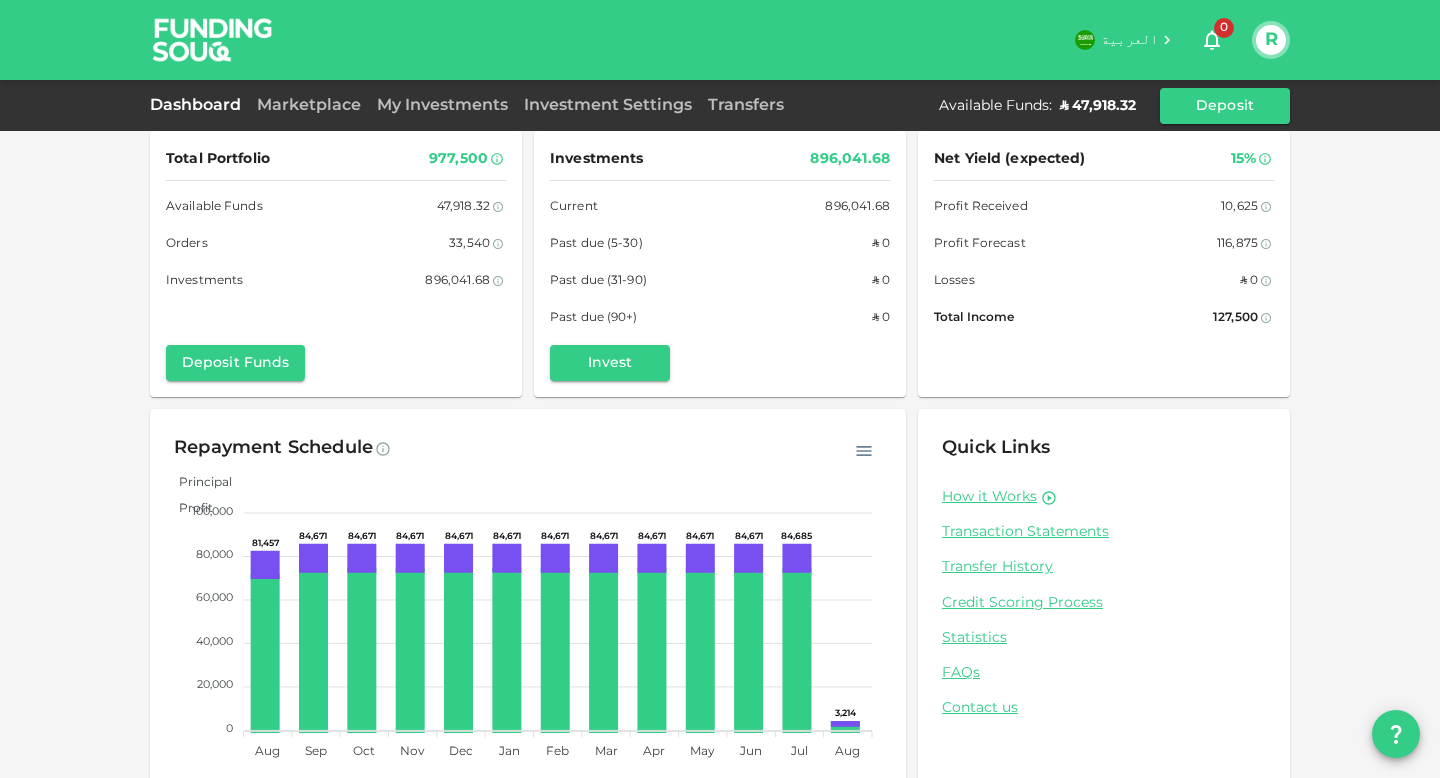 scroll, scrollTop: 0, scrollLeft: 0, axis: both 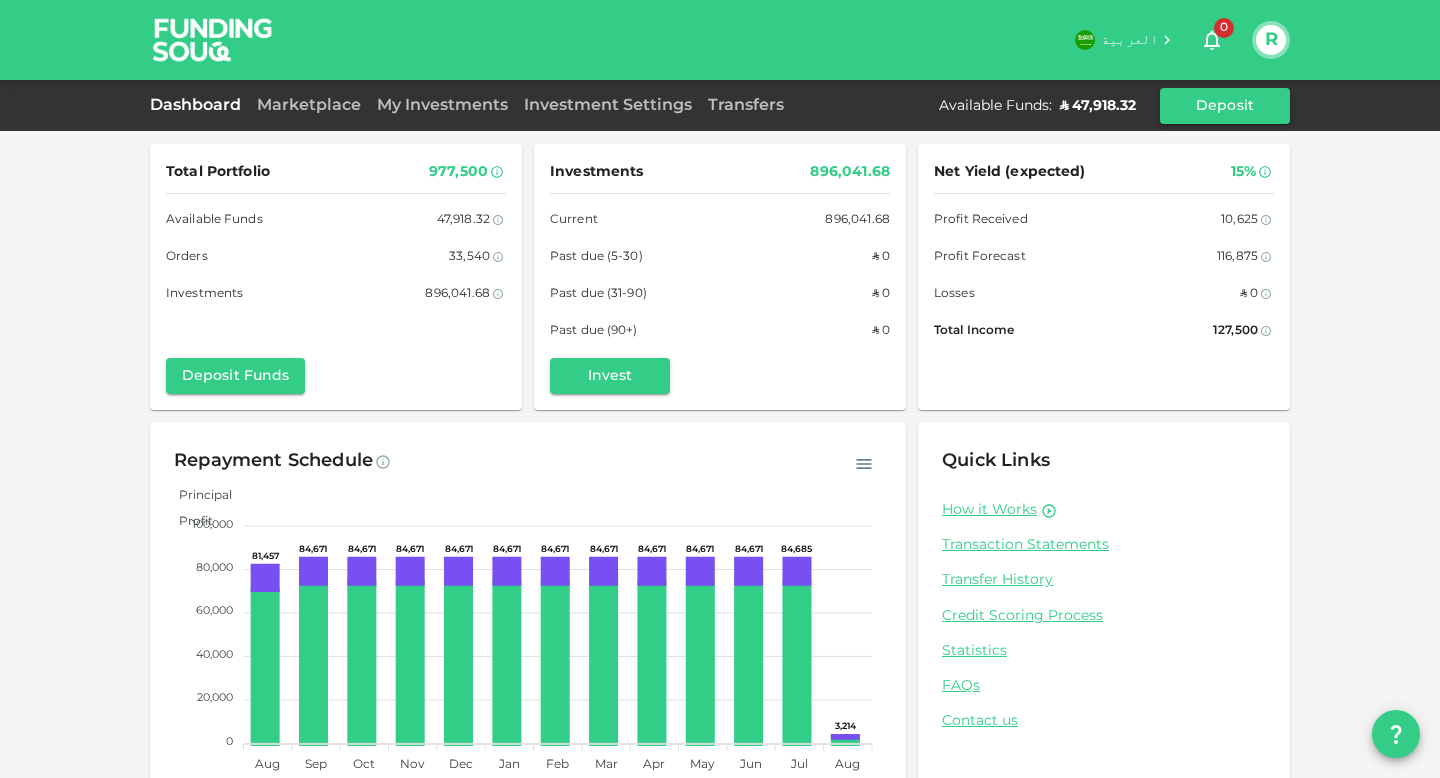 click at bounding box center (213, 39) 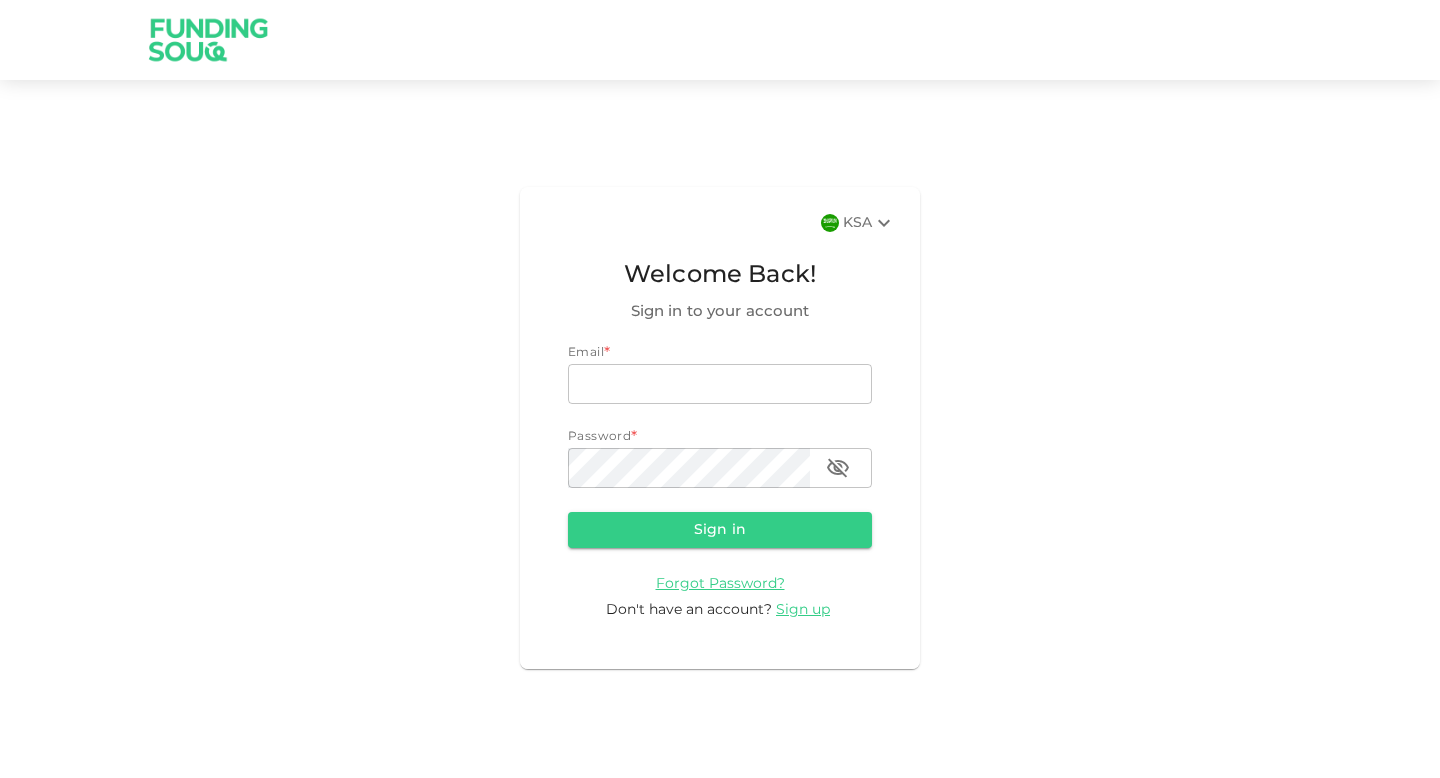 scroll, scrollTop: 0, scrollLeft: 0, axis: both 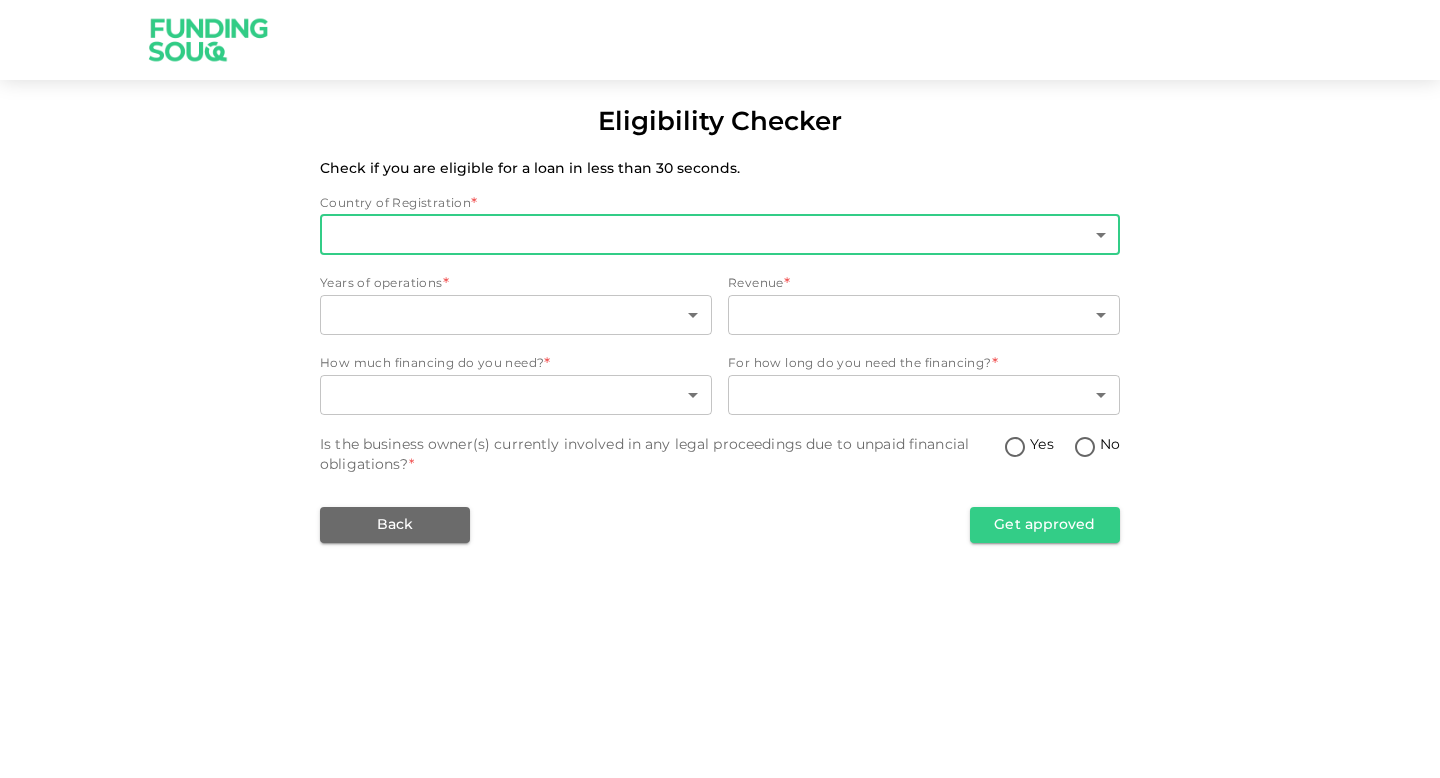 type on "2" 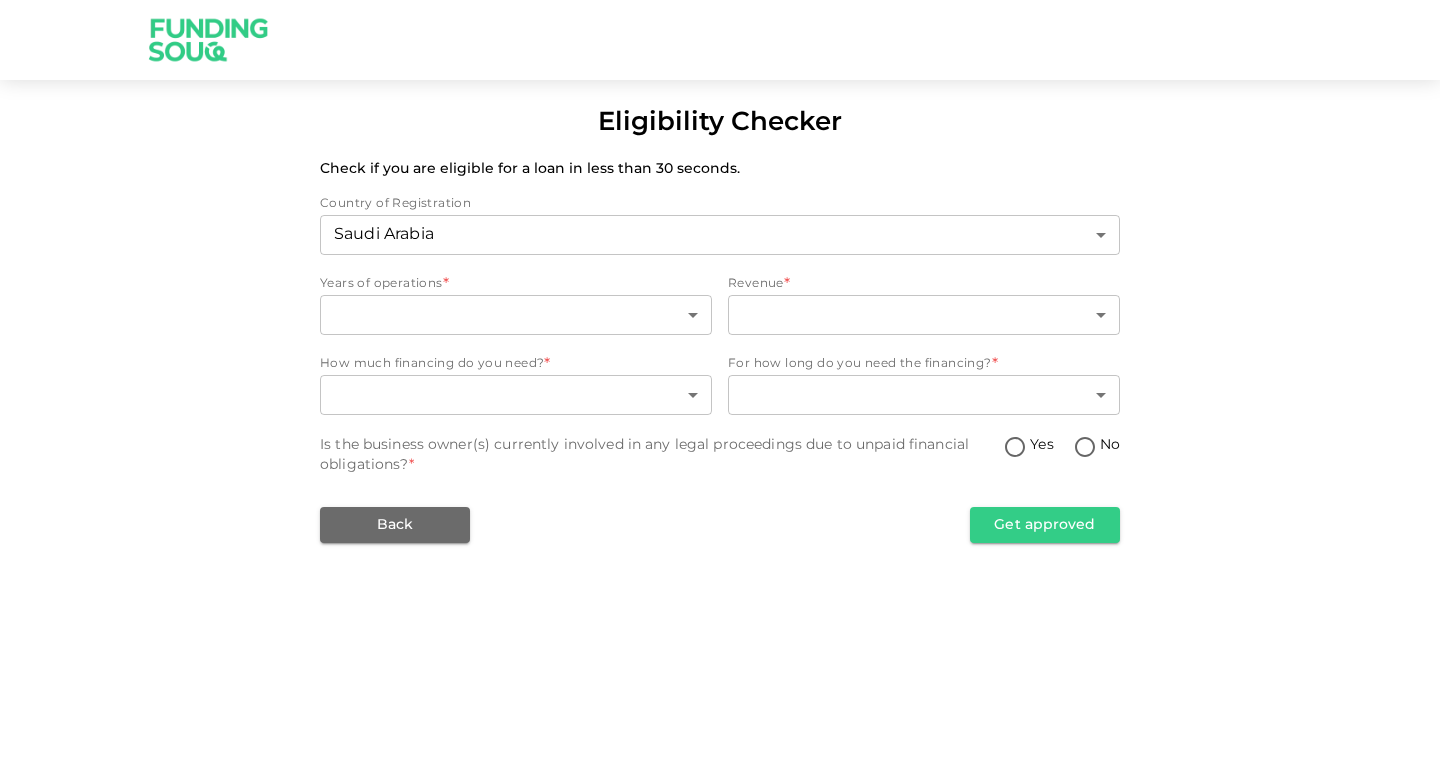 click on "Back Get approved" at bounding box center [720, 525] 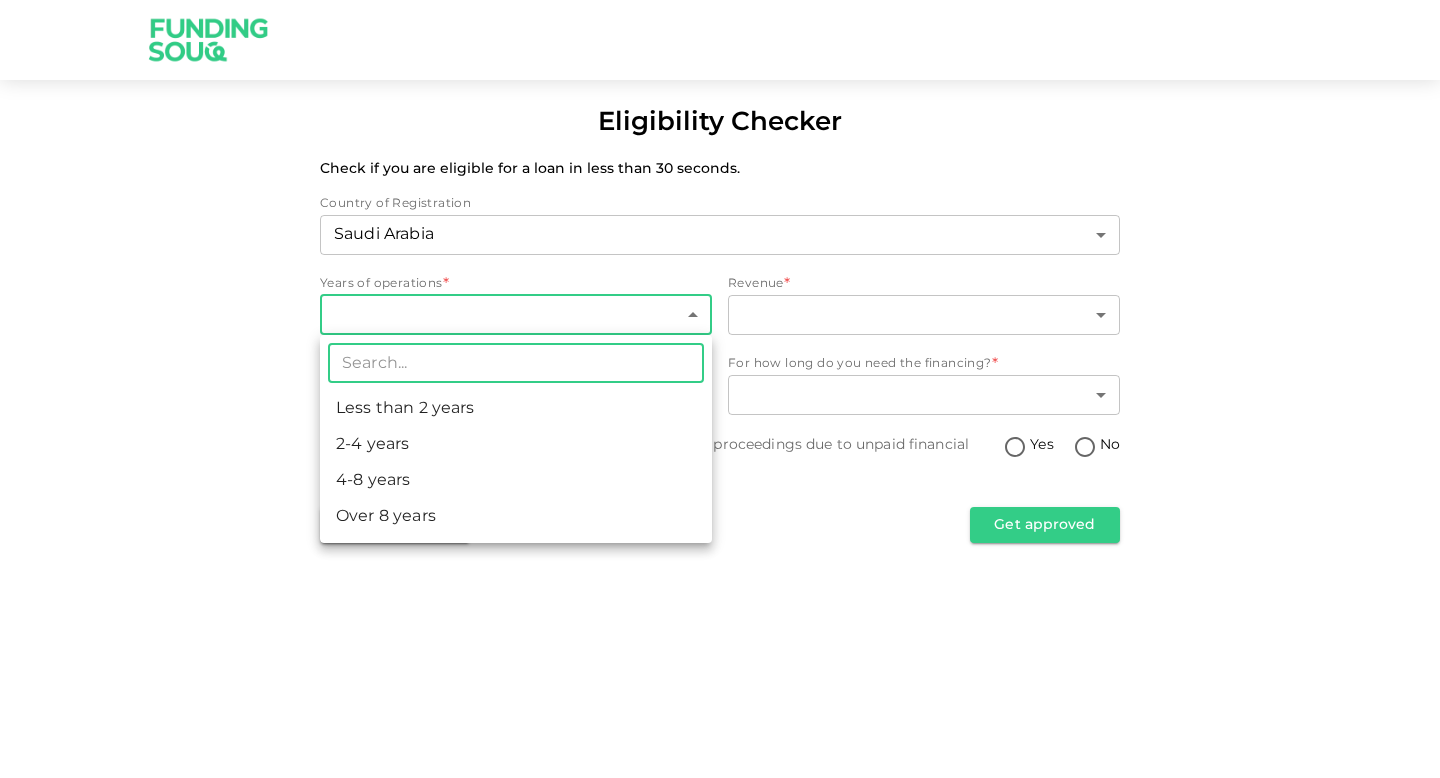click on "Eligibility Checker Check if you are eligible for a loan in less than 30 seconds.   Country of Registration [COUNTRY] 2 ​   Years of operations * ​ ​   Revenue * ​ ​   How much financing do you need? * ​ ​   For how long do you need the financing? * ​ ​ Is the business owner(s) currently involved in any legal proceedings due to unpaid financial obligations? * Yes No Back Get approved
​ Less than 2 years 2-4 years 4-8 years Over 8 years" at bounding box center [720, 389] 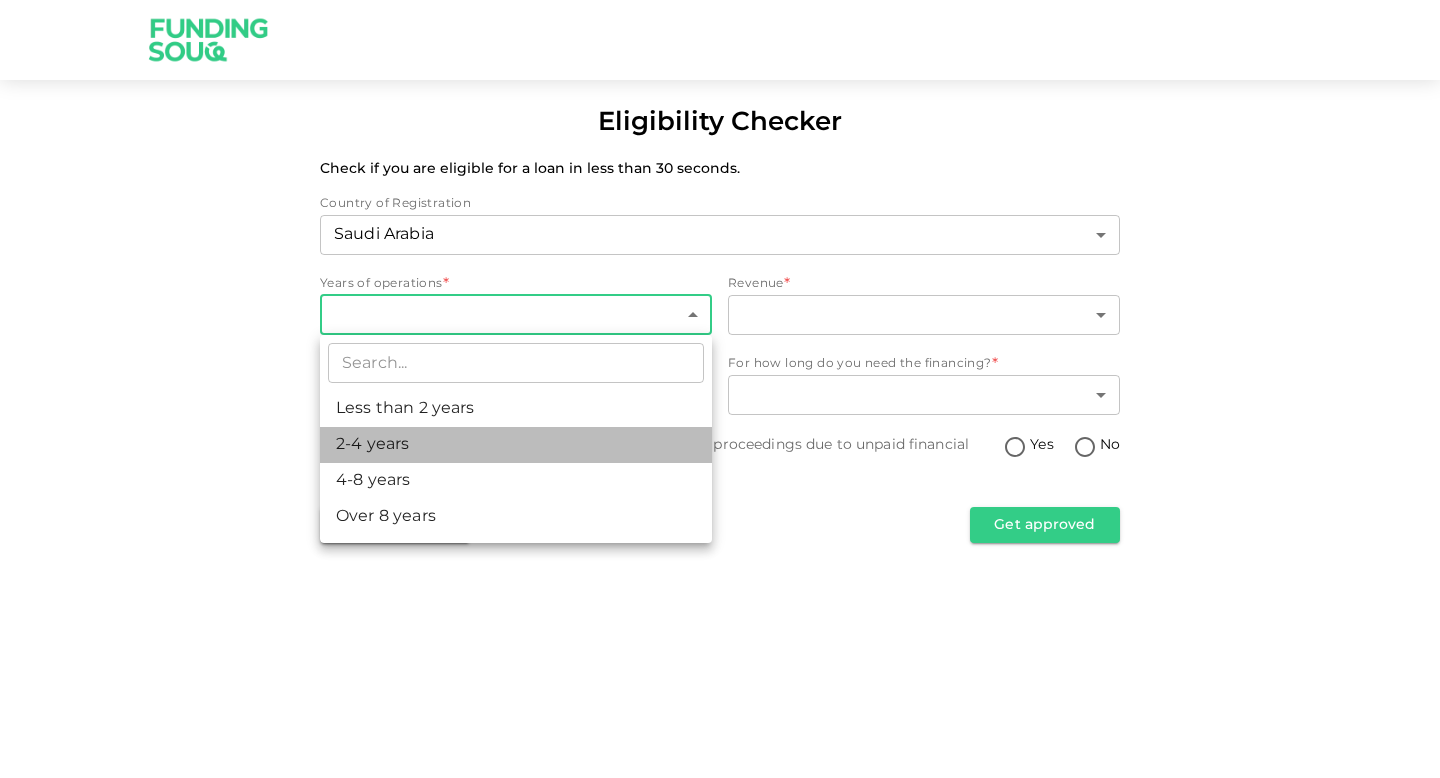 click on "2-4 years" at bounding box center [516, 445] 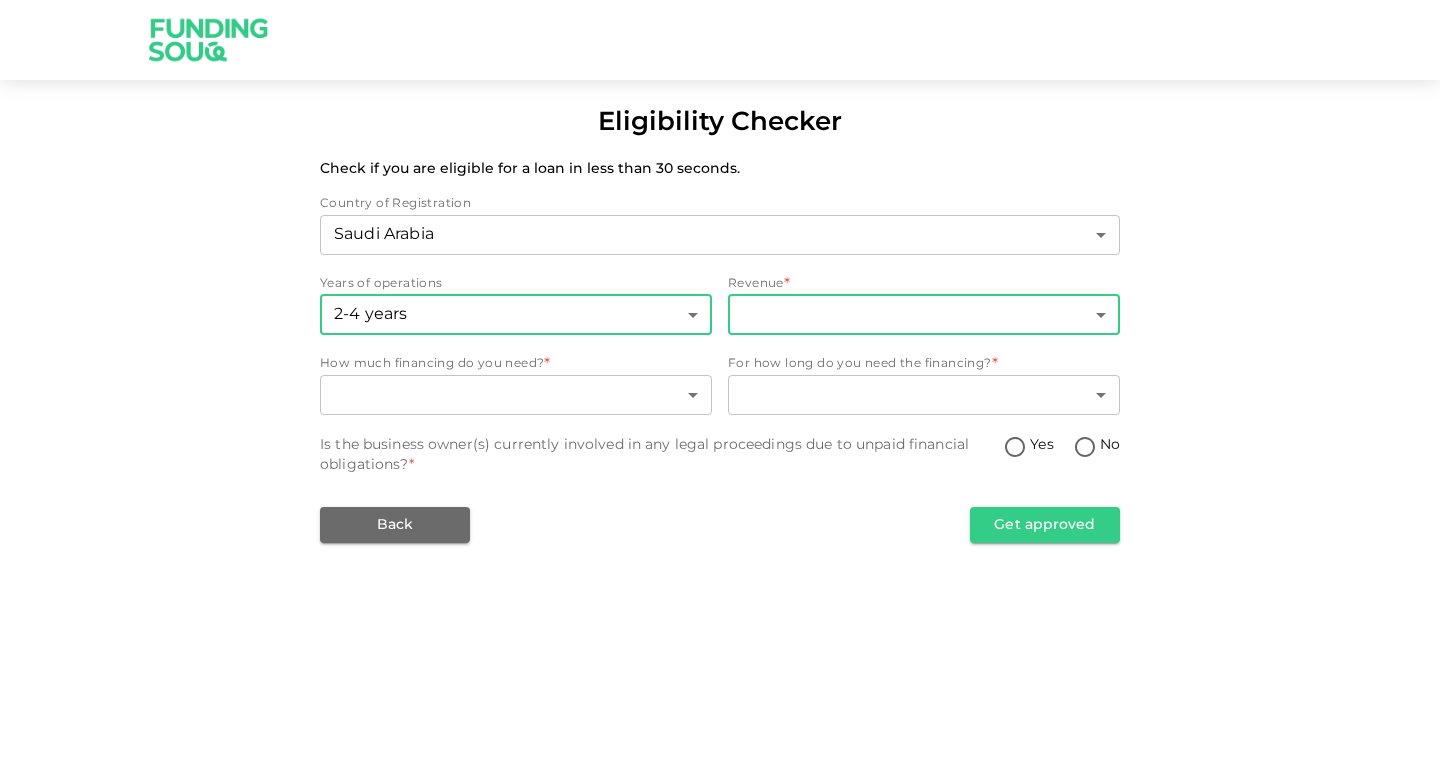 click on "Eligibility Checker Check if you are eligible for a loan in less than 30 seconds.   Country of Registration Saudi Arabia 2 ​   Years of operations 2-4 years 2 ​   Revenue * ​ ​   How much financing do you need? * ​ ​   For how long do you need the financing? * ​ ​ Is the business owner(s) currently involved in any legal proceedings due to unpaid financial obligations? * Yes No Back Get approved" at bounding box center (720, 389) 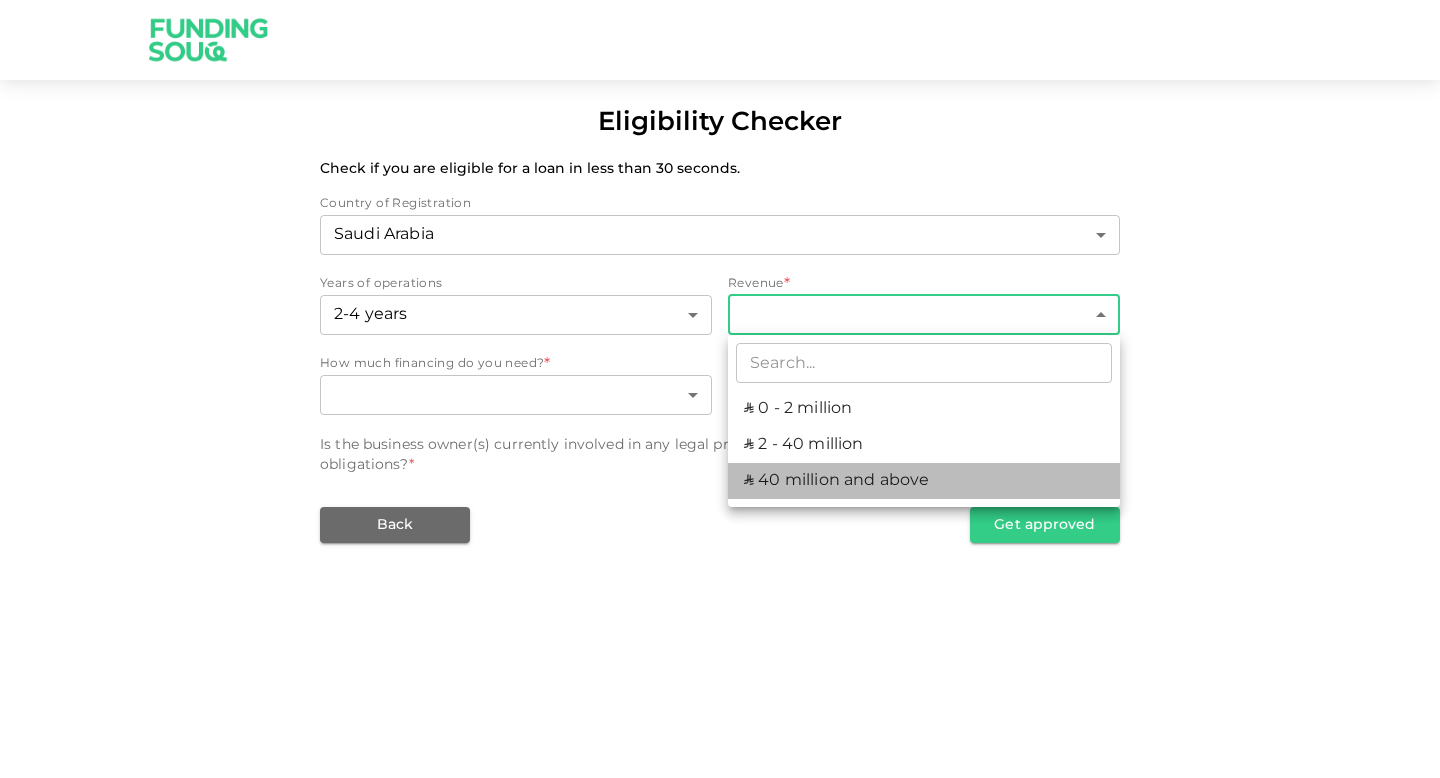 click on "ʢ 40 million and above" at bounding box center [924, 481] 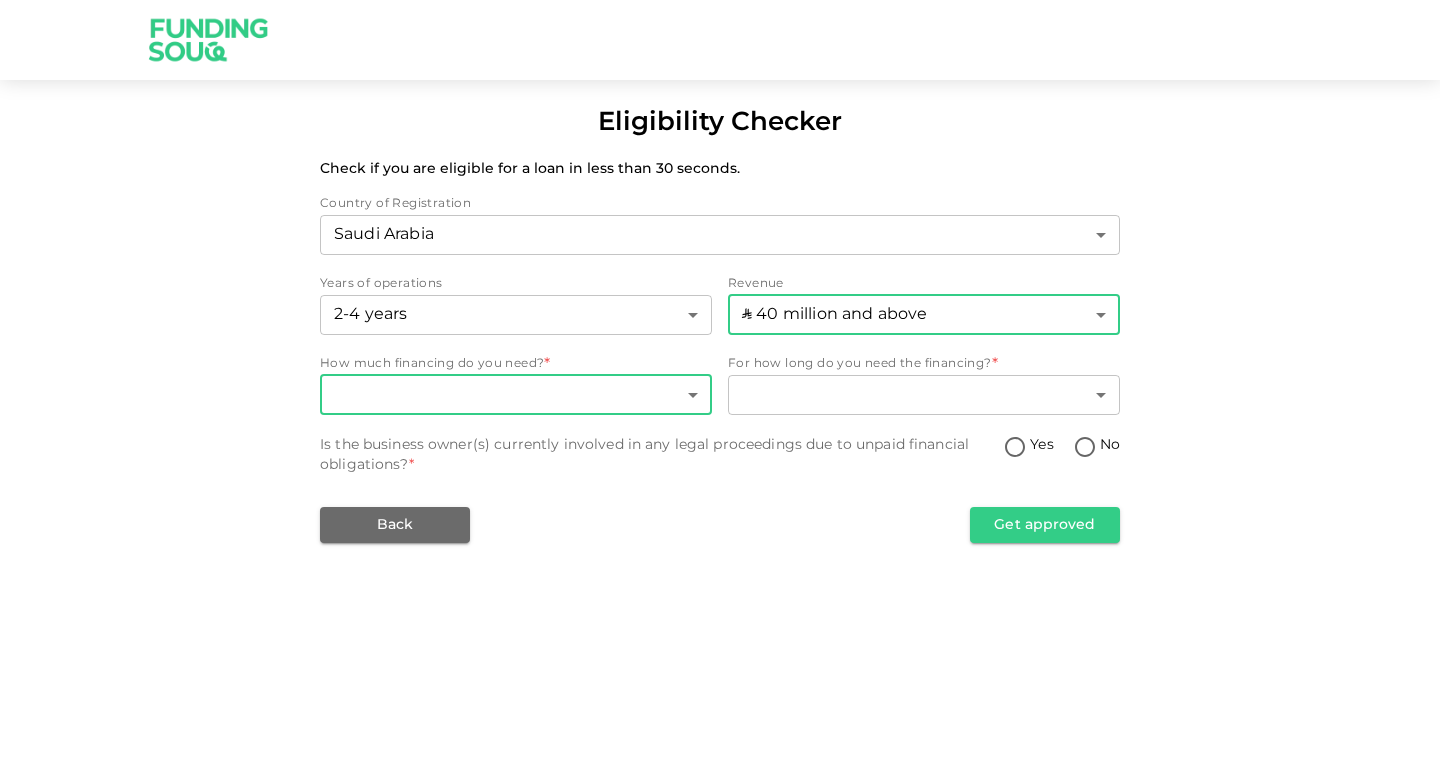click on "Eligibility Checker Check if you are eligible for a loan in less than 30 seconds.   Country of Registration Saudi Arabia 2 ​   Years of operations 2-4 years 2 ​   Revenue ʢ 40 million and above 3 ​   How much financing do you need? * ​ ​   For how long do you need the financing? * ​ ​ Is the business owner(s) currently involved in any legal proceedings due to unpaid financial obligations? * Yes No Back Get approved" at bounding box center [720, 389] 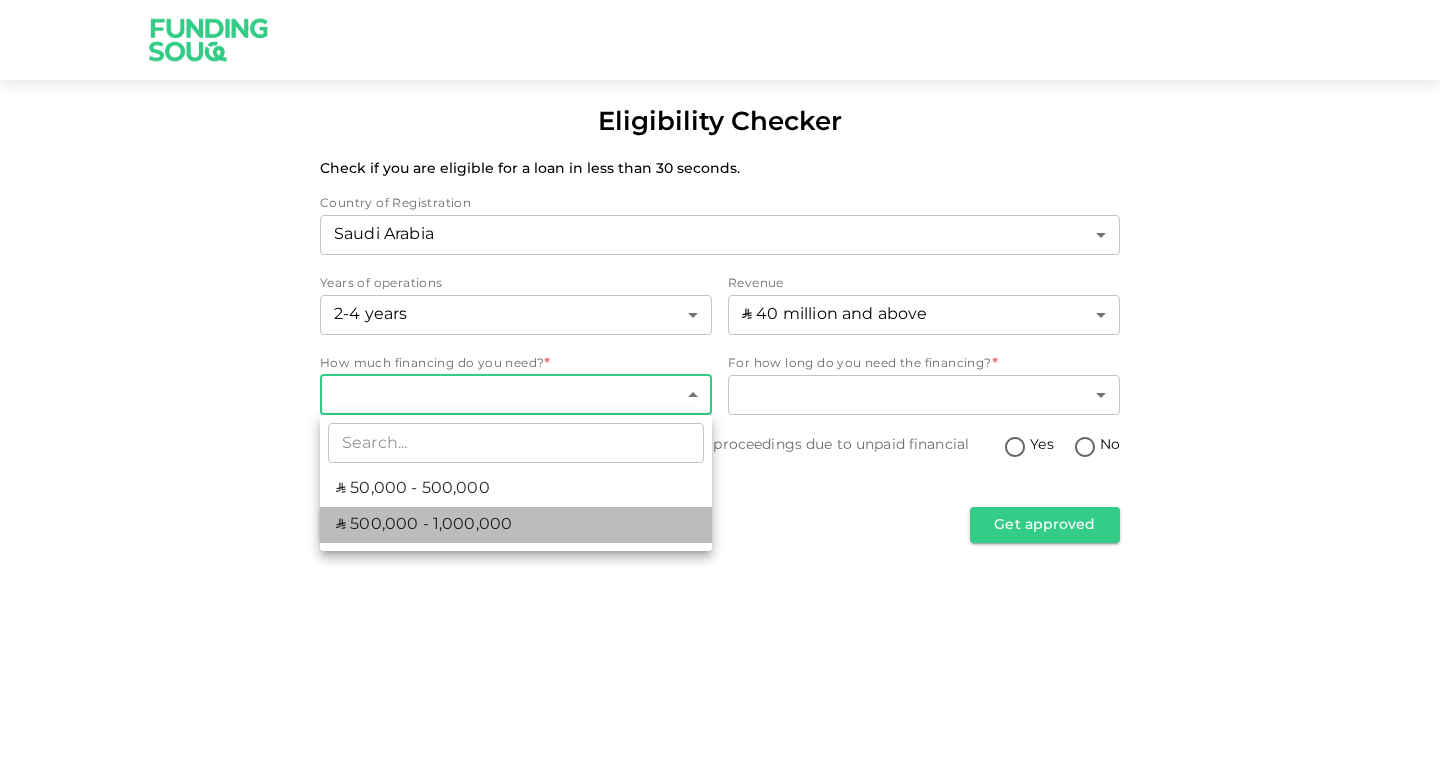 click on "ʢ 500,000 - 1,000,000" at bounding box center [424, 525] 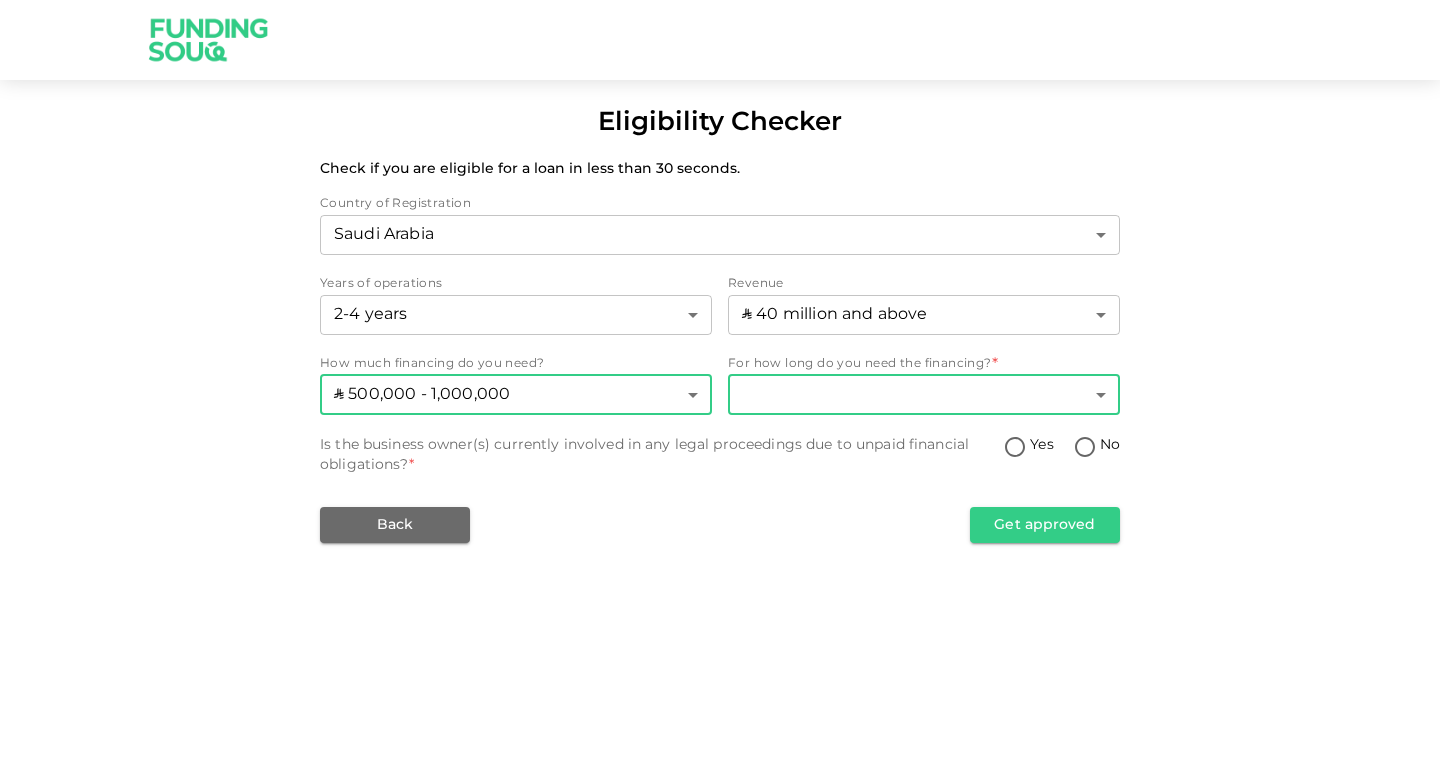 click on "Eligibility Checker Check if you are eligible for a loan in less than 30 seconds.   Country of Registration Saudi Arabia 2 ​   Years of operations 2-4 years 2 ​   Revenue ʢ 40 million and above 3 ​   How much financing do you need? ʢ 500,000 - 1,000,000 2 ​   For how long do you need the financing? * ​ ​ Is the business owner(s) currently involved in any legal proceedings due to unpaid financial obligations? * Yes No Back Get approved" at bounding box center (720, 389) 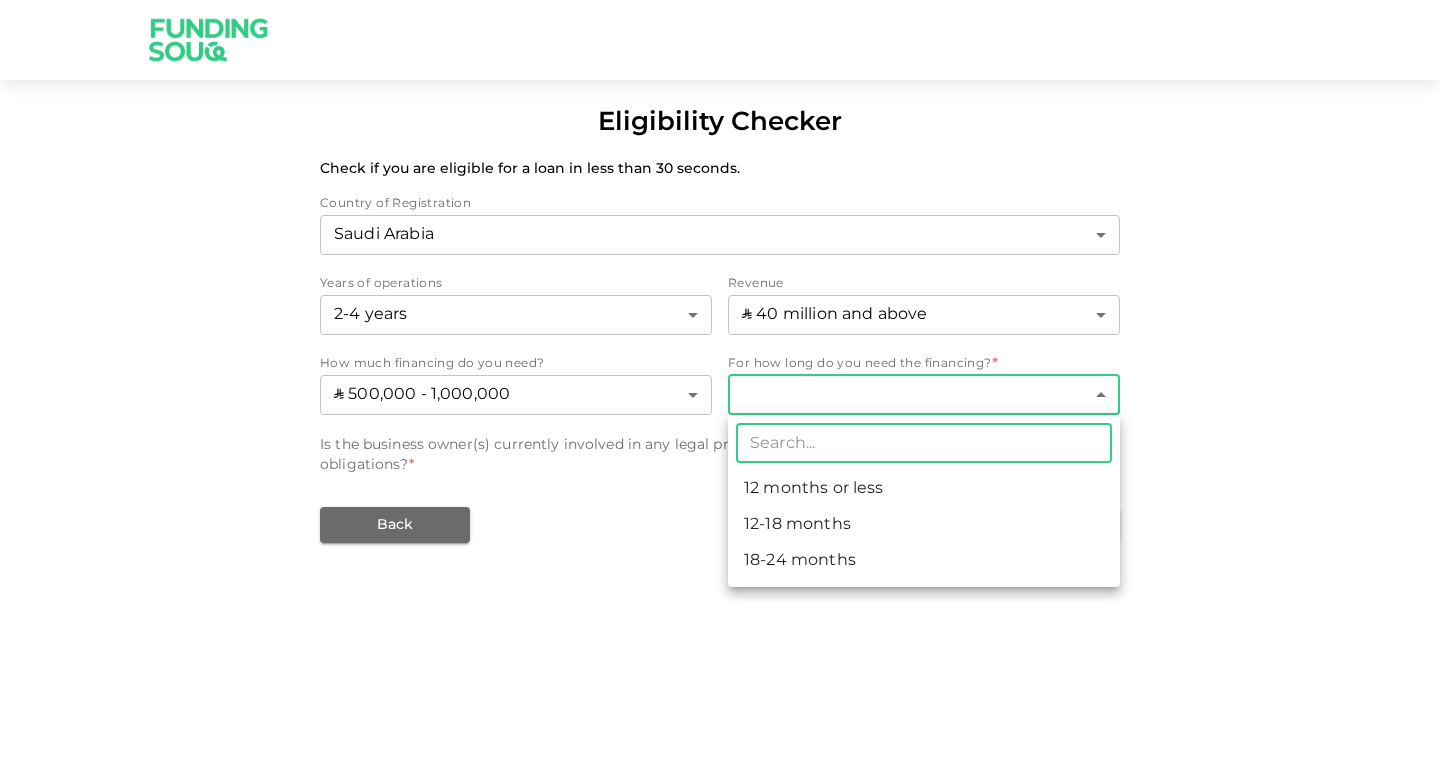 click on "12-18 months" at bounding box center (924, 525) 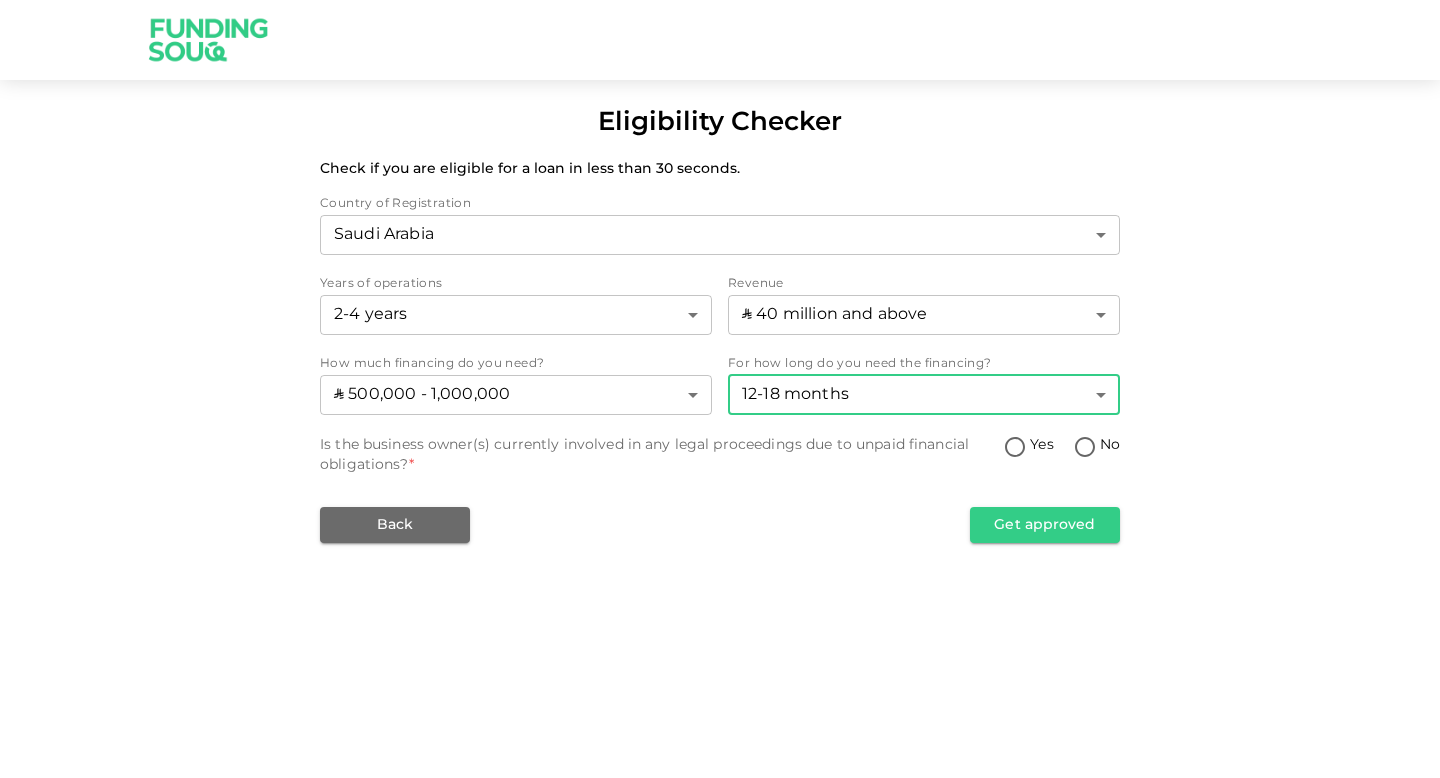 click on "No" at bounding box center [1085, 448] 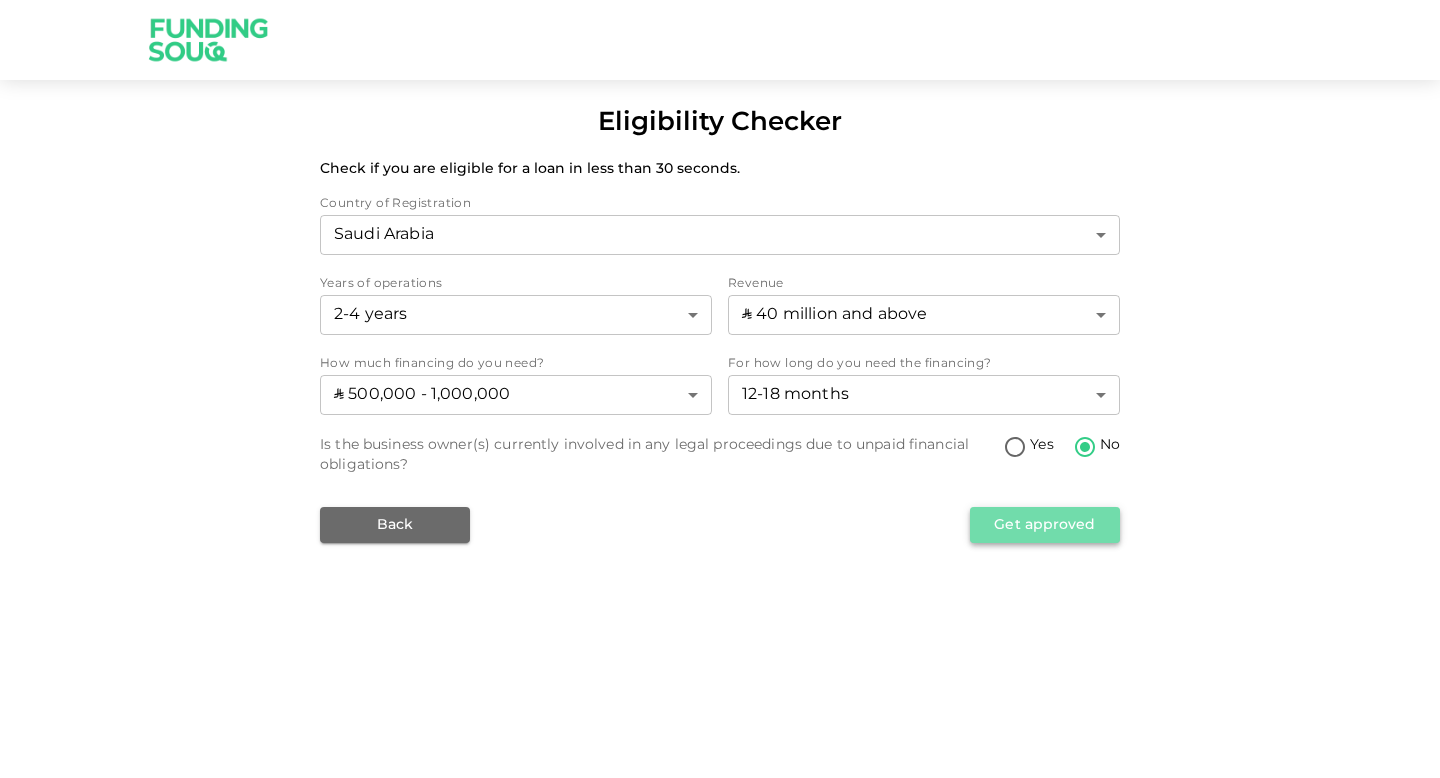 click on "Get approved" at bounding box center (1045, 525) 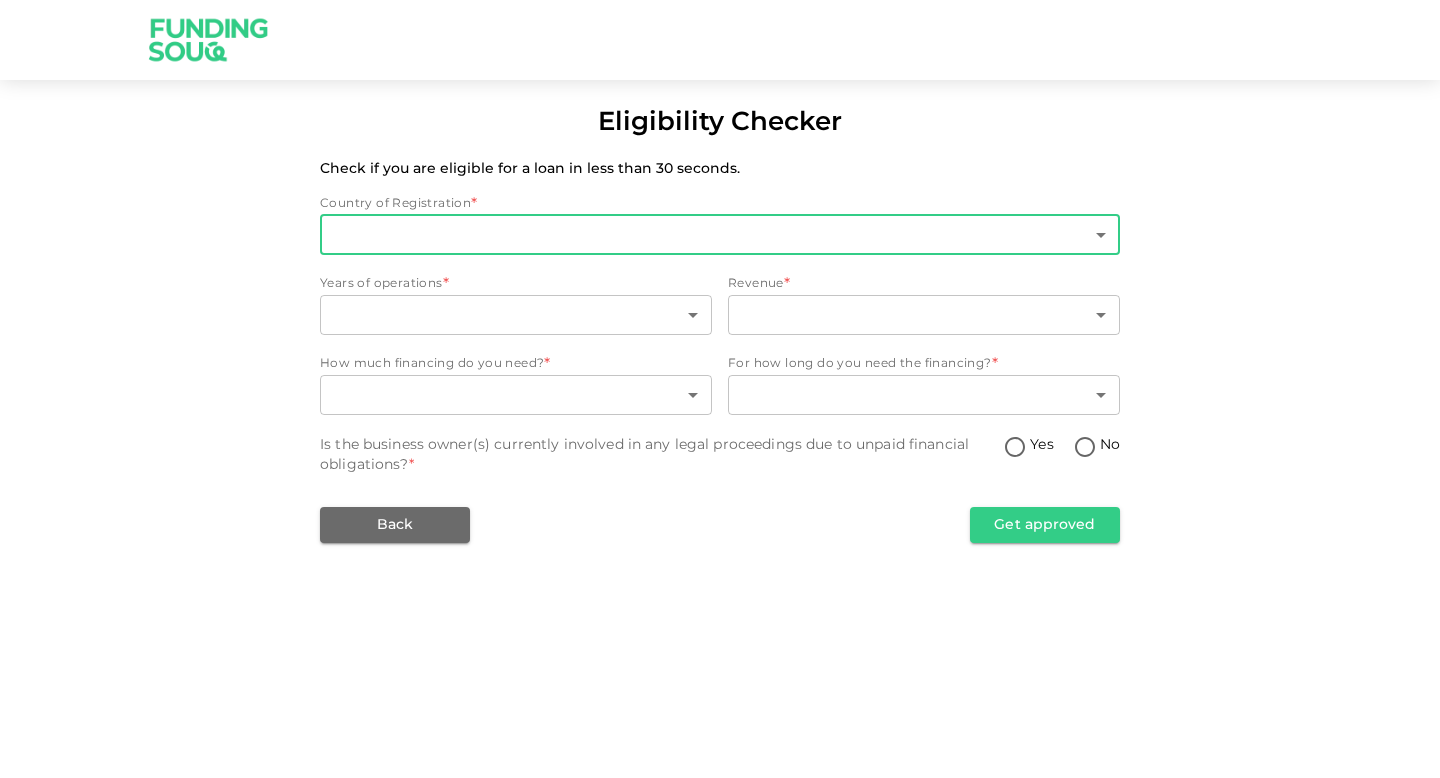 scroll, scrollTop: 0, scrollLeft: 0, axis: both 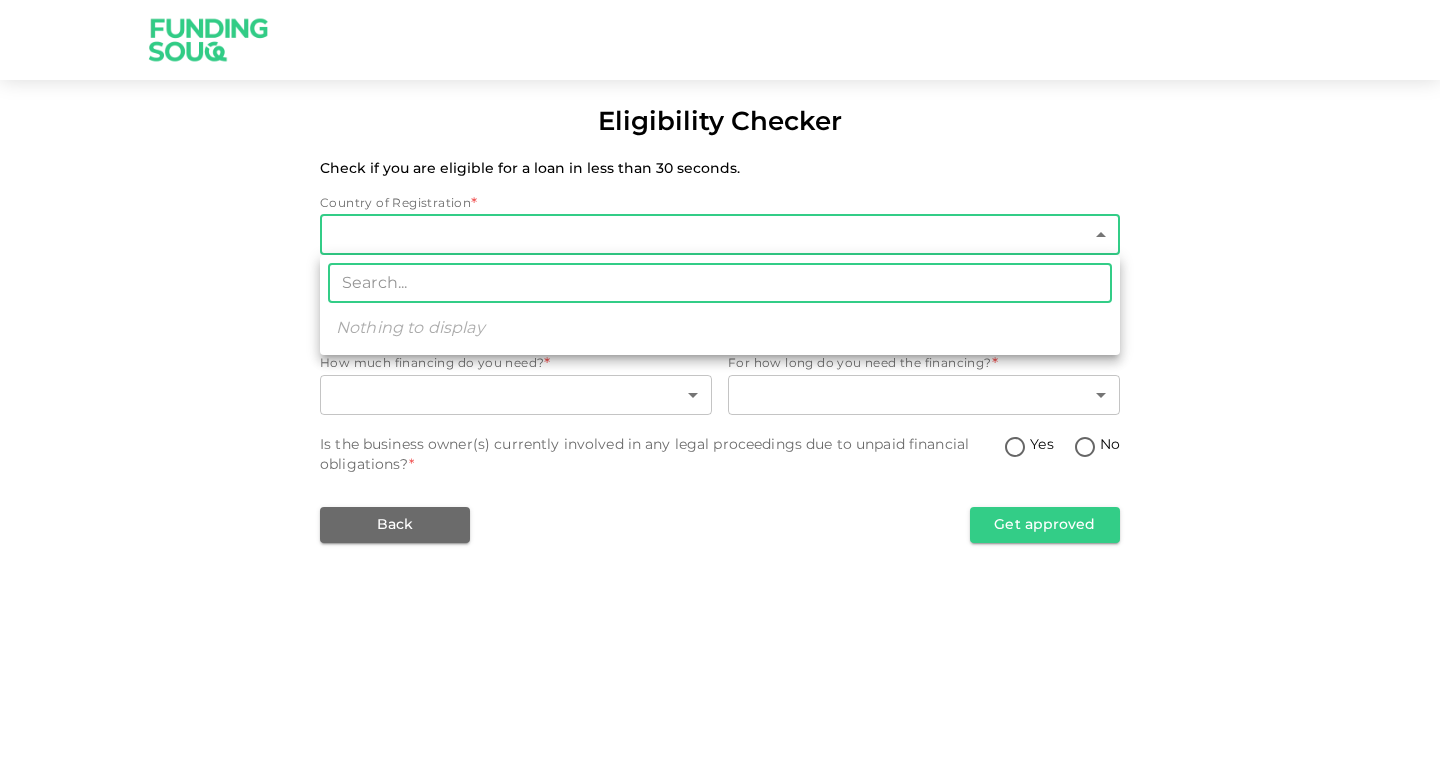 click on "Eligibility Checker Check if you are eligible for a loan in less than 30 seconds.   Country of Registration * ​ ​   Years of operations * ​ ​   Revenue * ​ ​   How much financing do you need? * ​ ​   For how long do you need the financing? * ​ ​ Is the business owner(s) currently involved in any legal proceedings due to unpaid financial obligations? * Yes No Back Get approved
​ Nothing to display" at bounding box center [720, 389] 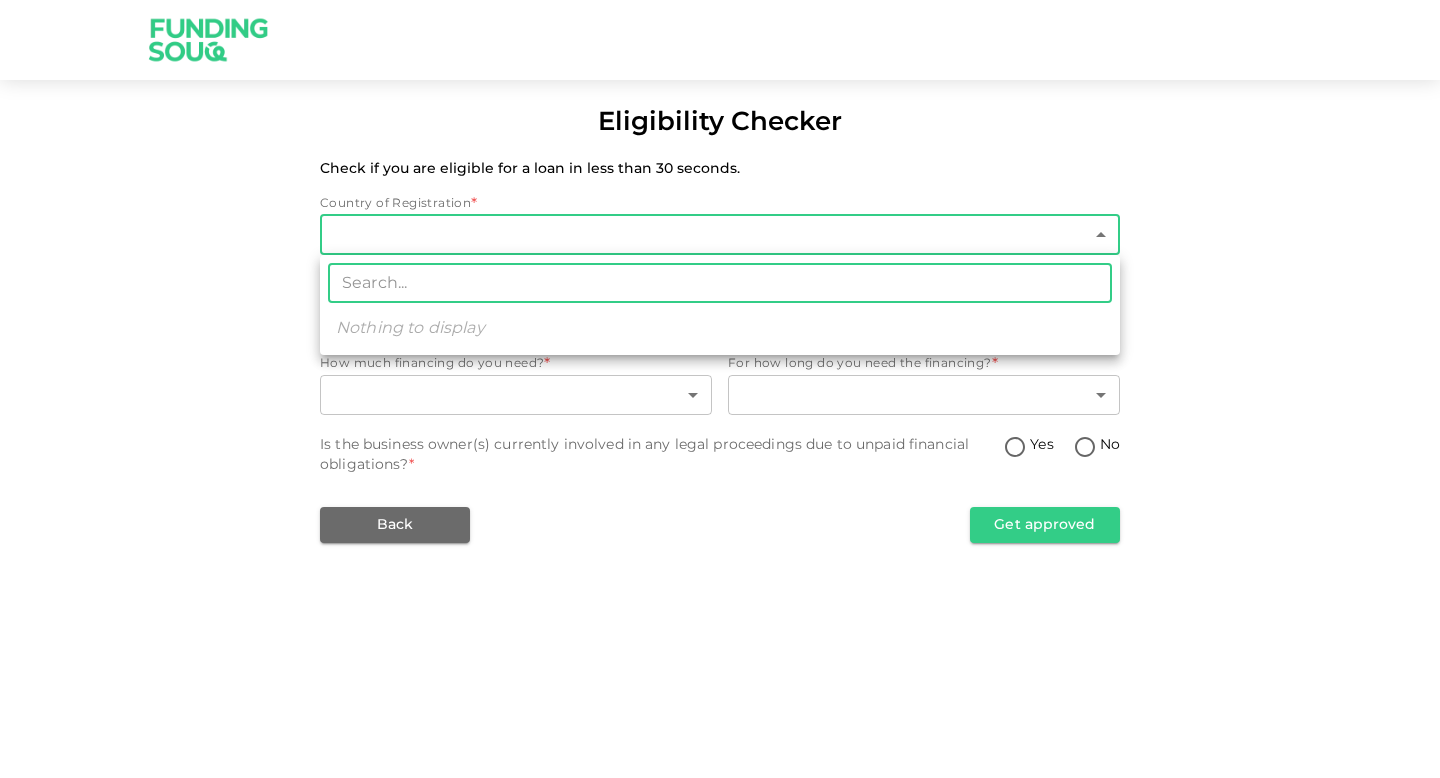 type on "2" 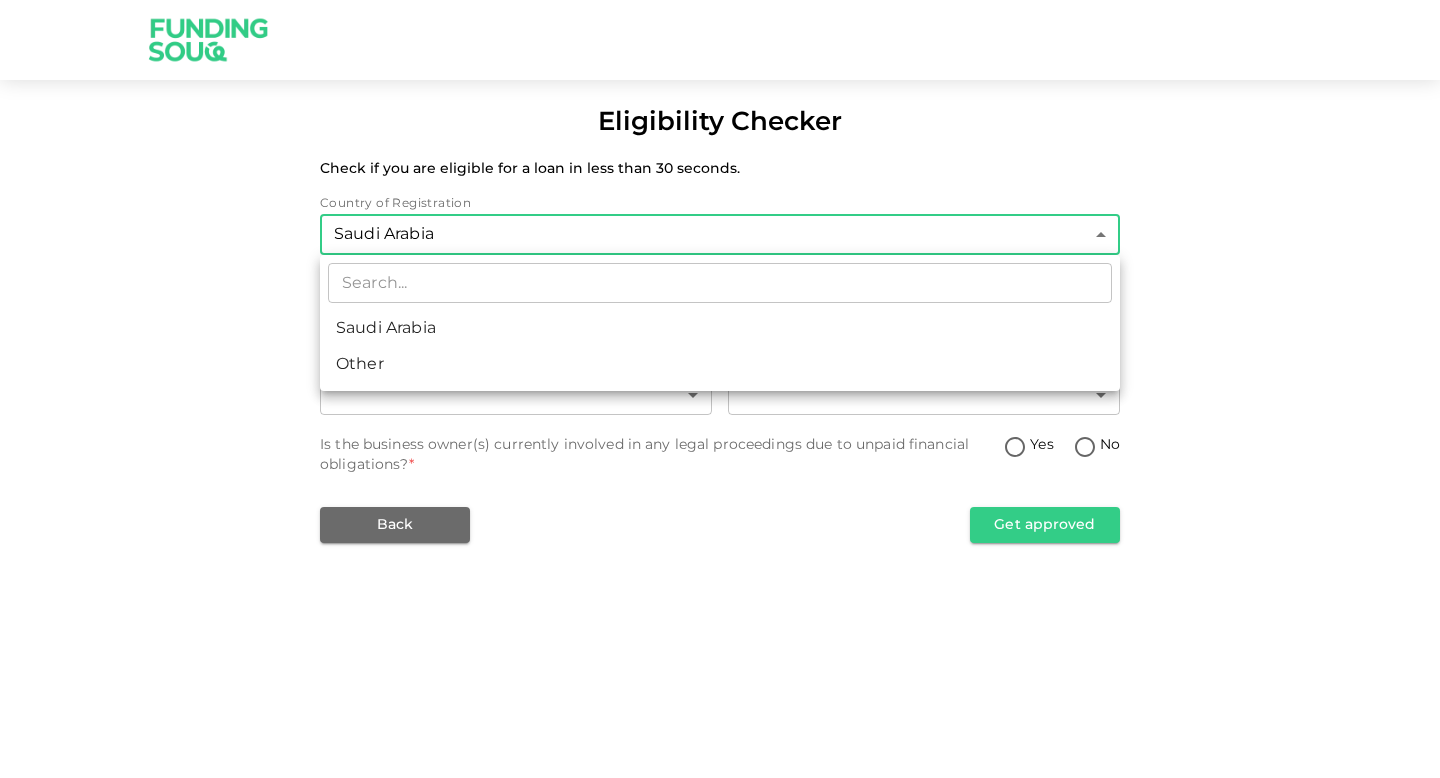click on "Saudi Arabia" at bounding box center (720, 329) 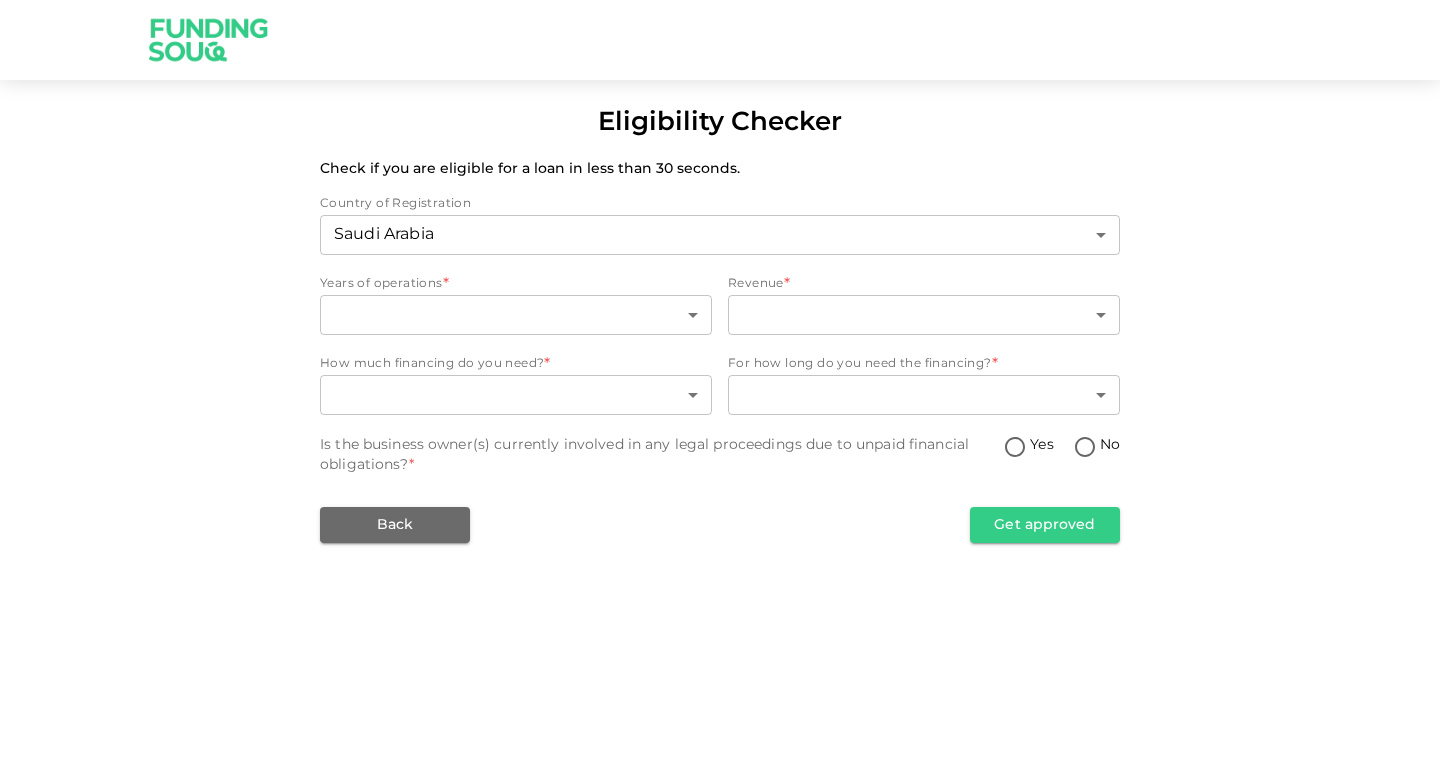 click on "Saudi Arabia" at bounding box center [720, 297] 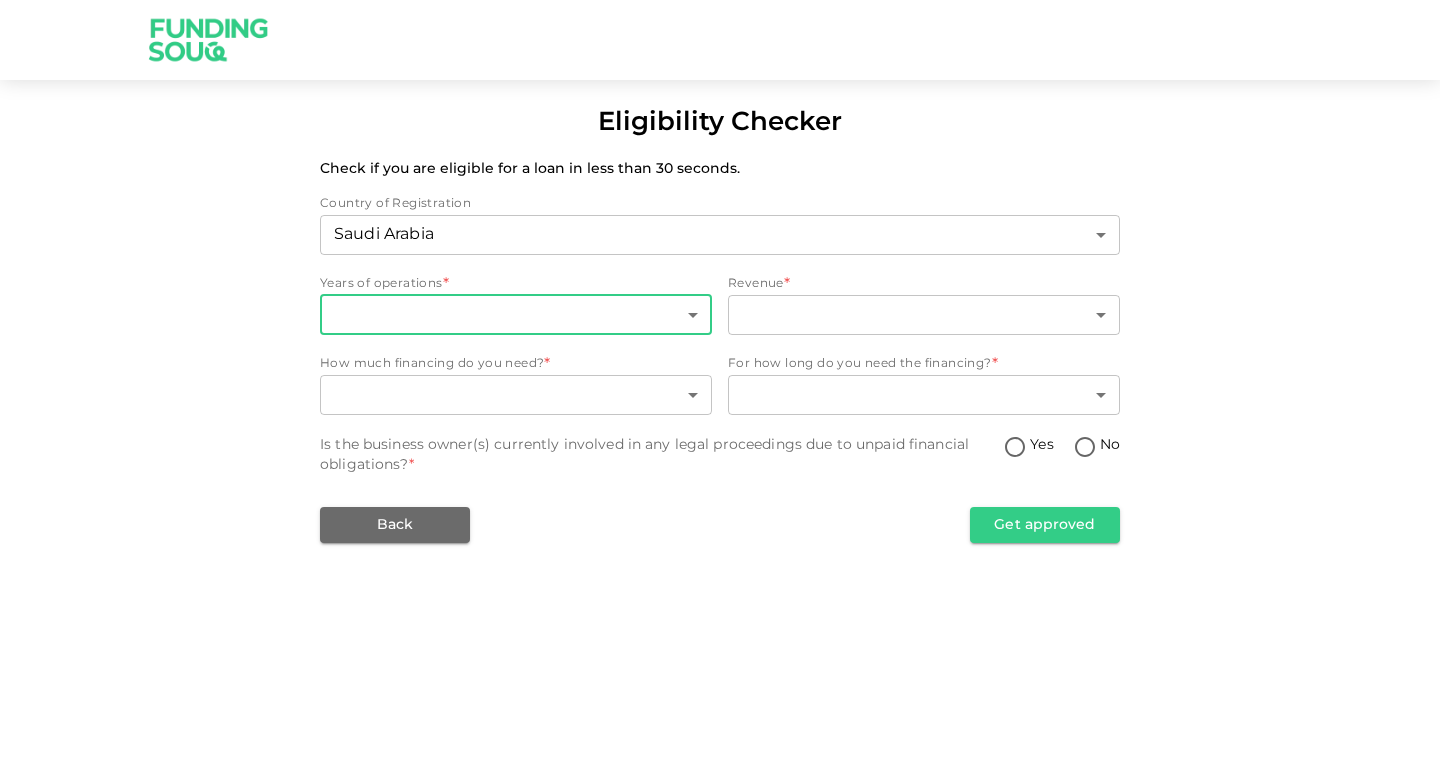 click on "Eligibility Checker Check if you are eligible for a loan in less than 30 seconds.   Country of Registration Saudi Arabia 2 ​   Years of operations * ​ ​   Revenue * ​ ​   How much financing do you need? * ​ ​   For how long do you need the financing? * ​ ​ Is the business owner(s) currently involved in any legal proceedings due to unpaid financial obligations? * Yes No Back Get approved" at bounding box center [720, 389] 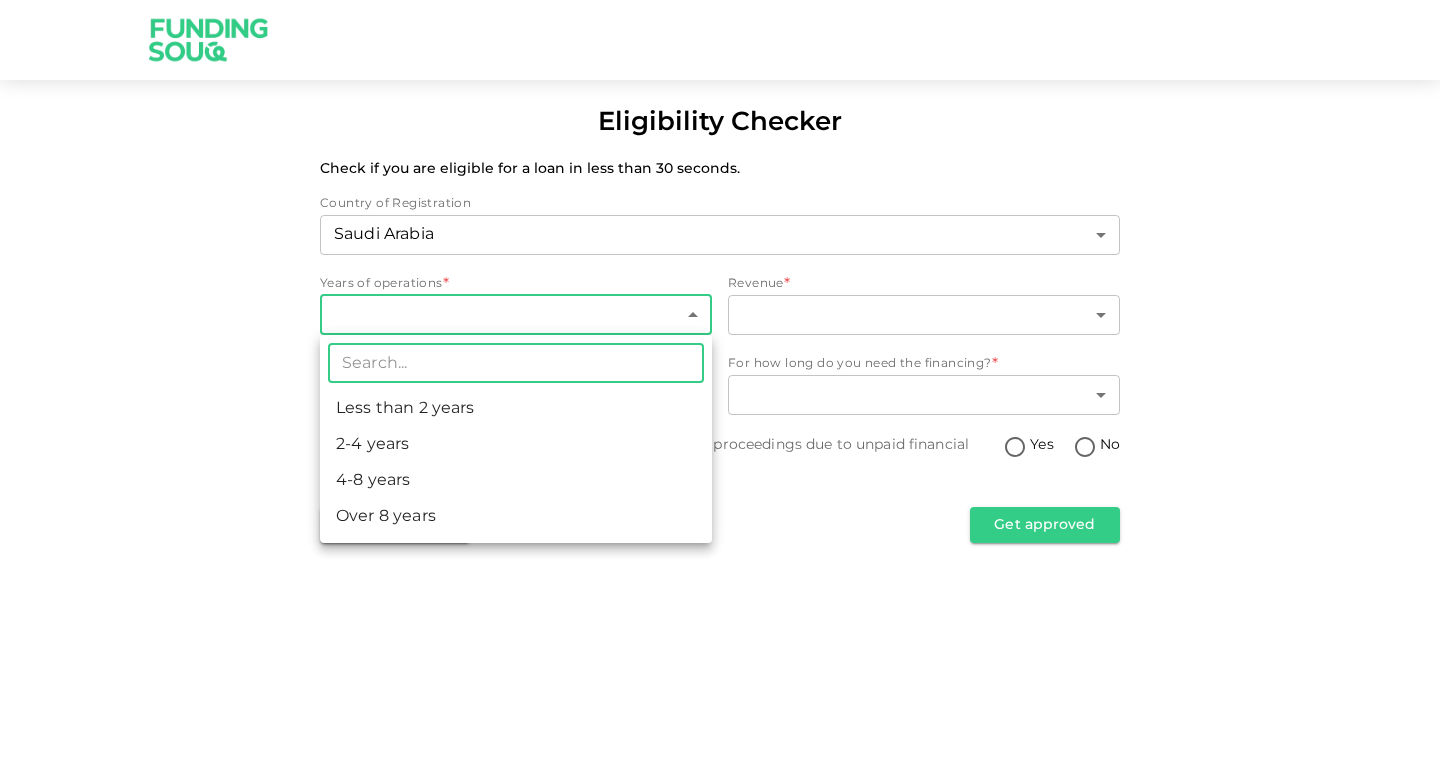 click on "Less than 2 years" at bounding box center (516, 409) 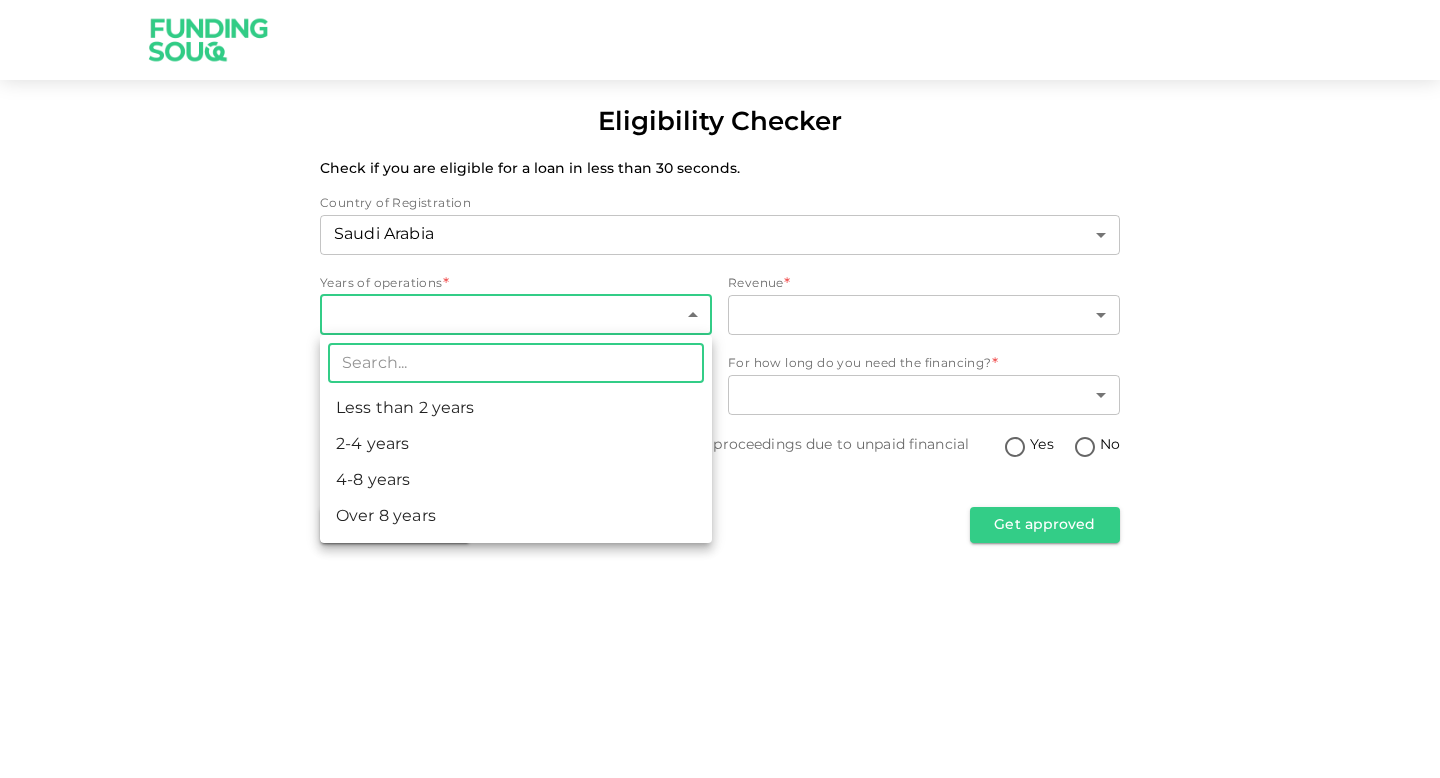 type on "1" 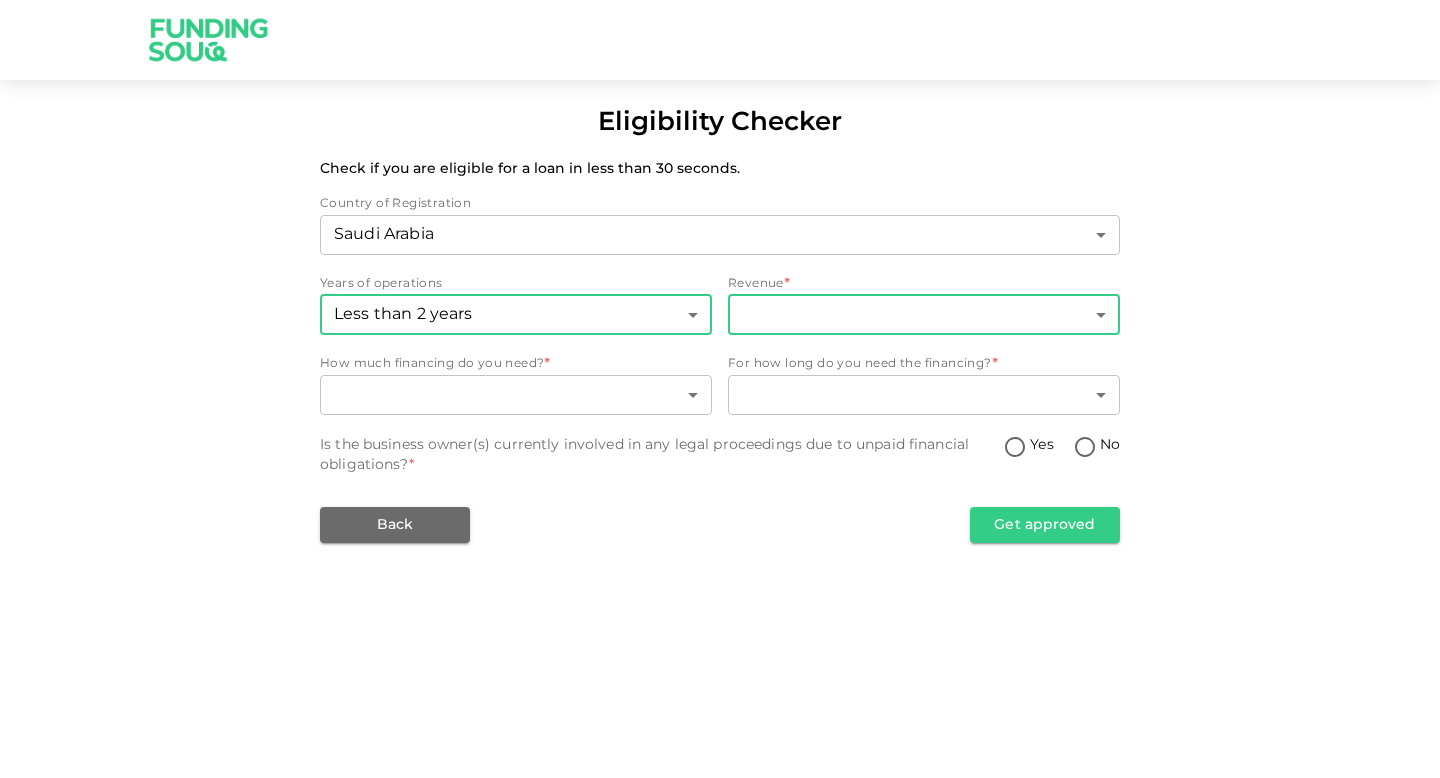 click on "Eligibility Checker Check if you are eligible for a loan in less than 30 seconds.   Country of Registration Saudi Arabia 2 ​   Years of operations Less than 2 years 1 ​   Revenue * ​ ​   How much financing do you need? * ​ ​   For how long do you need the financing? * ​ ​ Is the business owner(s) currently involved in any legal proceedings due to unpaid financial obligations? * Yes No Back Get approved" at bounding box center (720, 389) 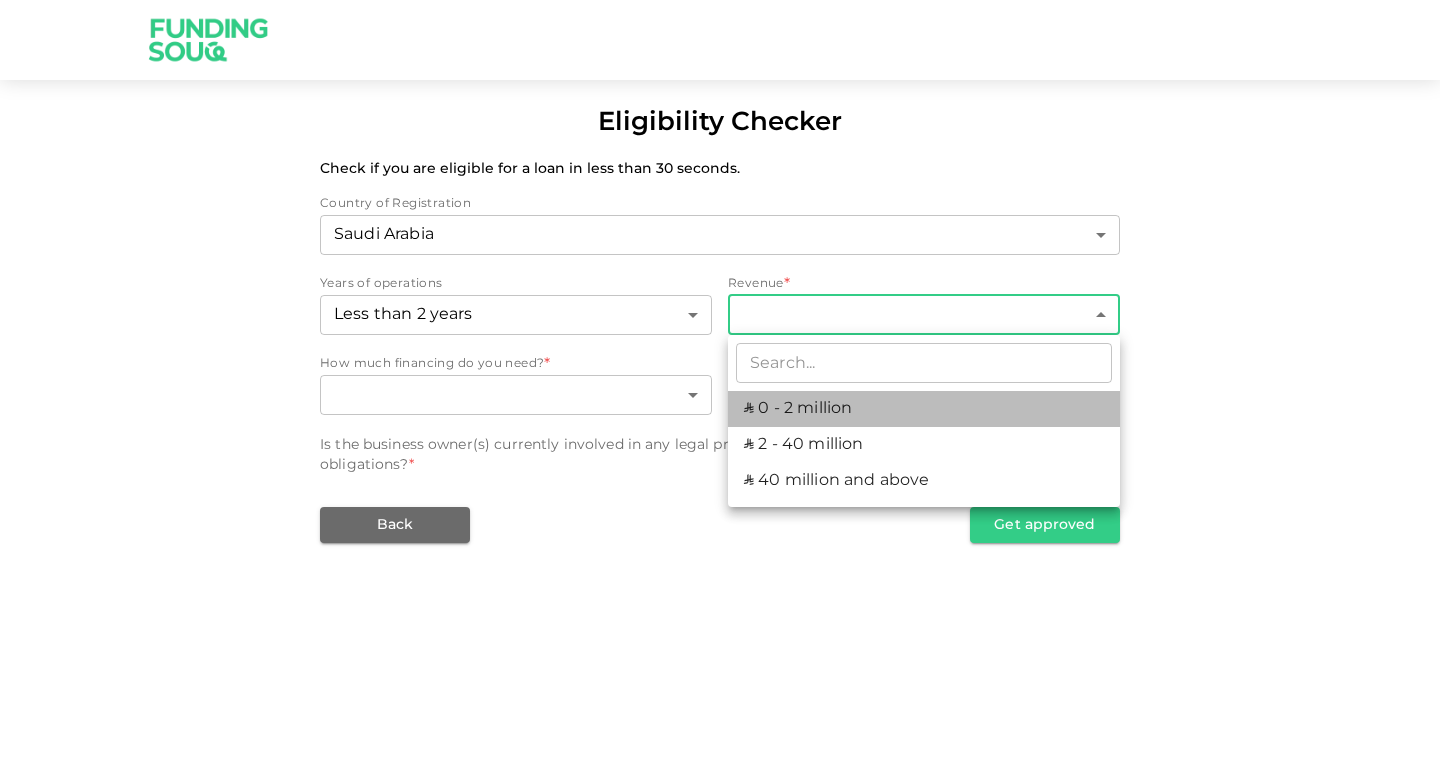 click on "ʢ 0 - 2 million" at bounding box center (924, 409) 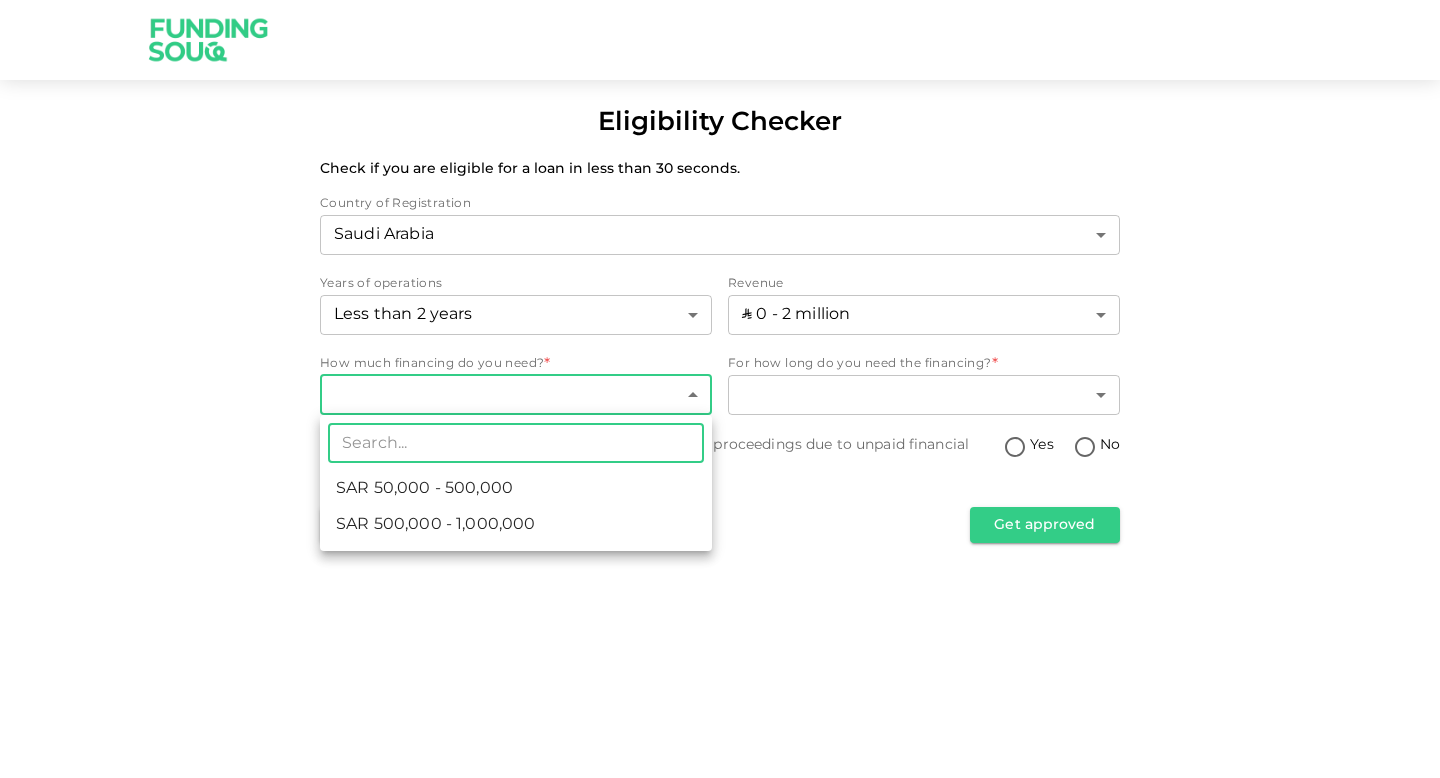 click on "Eligibility Checker Check if you are eligible for a loan in less than 30 seconds.   Country of Registration Saudi Arabia 2 ​   Years of operations Less than 2 years 1 ​   Revenue ʢ 0 - 2 million 1 ​   How much financing do you need? * ​ ​   For how long do you need the financing? * ​ ​ Is the business owner(s) currently involved in any legal proceedings due to unpaid financial obligations? * Yes No Back Get approved
​ SAR 50,000 - 500,000 SAR 500,000 - 1,000,000" at bounding box center (720, 389) 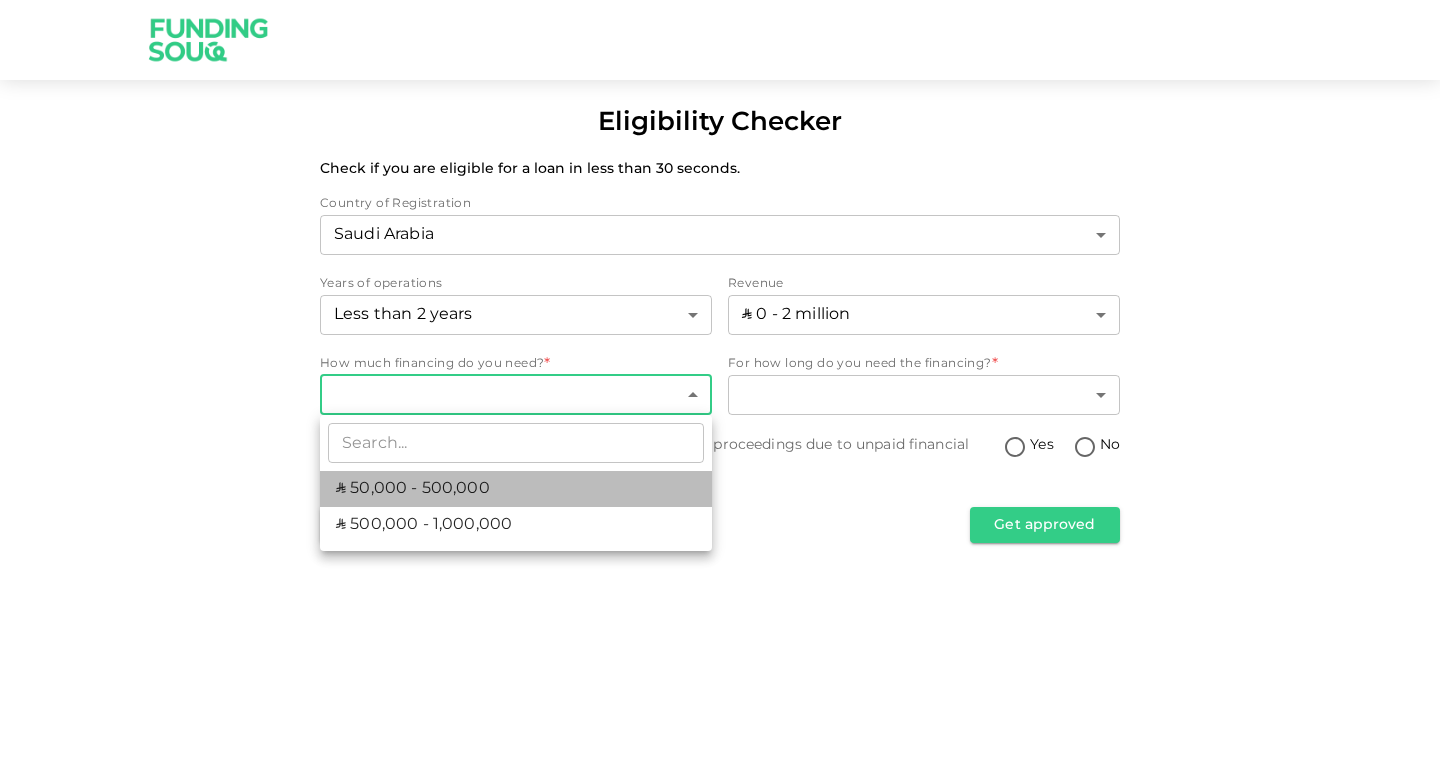 click on "ʢ 50,000 - 500,000" at bounding box center [516, 489] 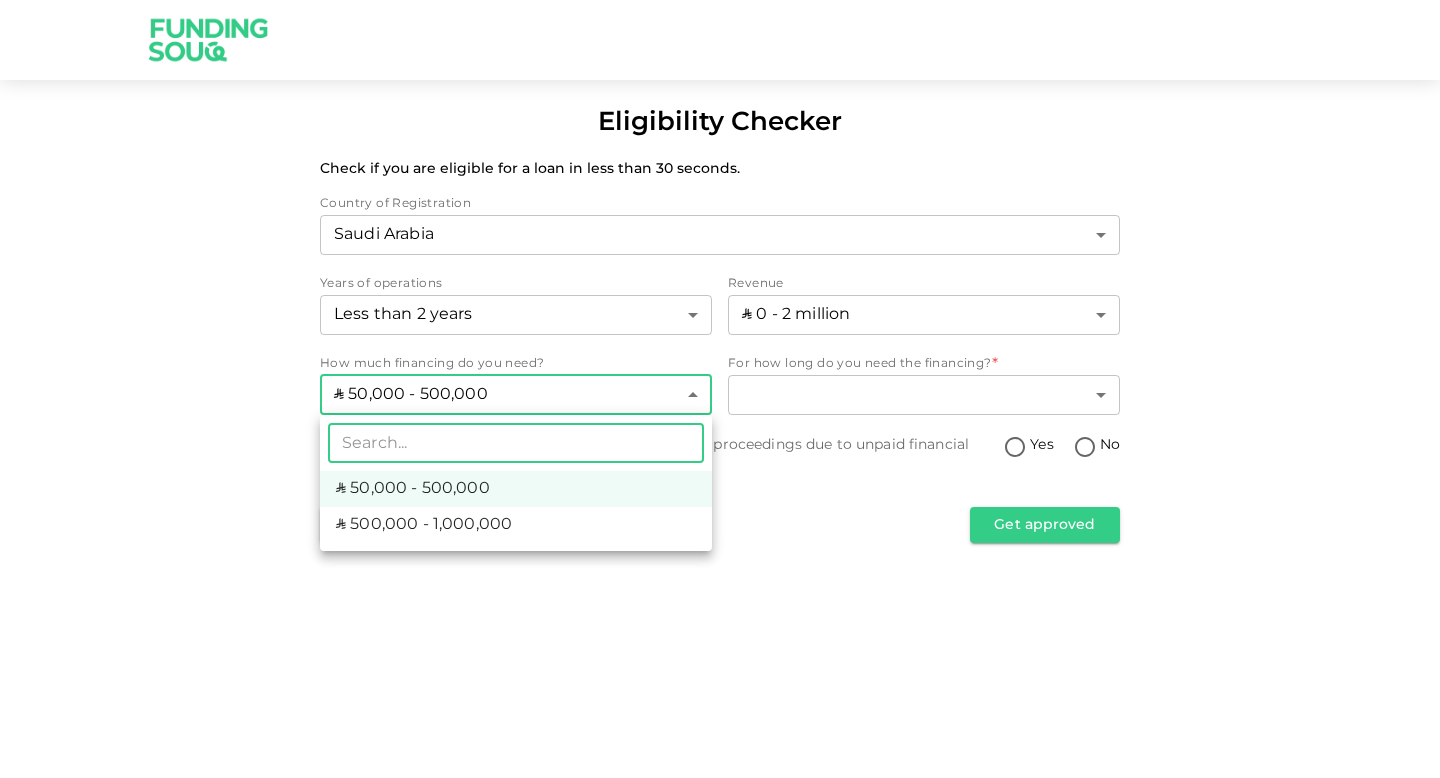 click on "Eligibility Checker Check if you are eligible for a loan in less than 30 seconds.   Country of Registration Saudi Arabia 2 ​   Years of operations Less than 2 years 1 ​   Revenue ʢ 0 - 2 million 1 ​   How much financing do you need? ʢ 50,000 - 500,000 1 ​   For how long do you need the financing? * ​ ​ Is the business owner(s) currently involved in any legal proceedings due to unpaid financial obligations? * Yes No Back Get approved
​ ʢ 50,000 - 500,000 ʢ 500,000 - 1,000,000" at bounding box center [720, 389] 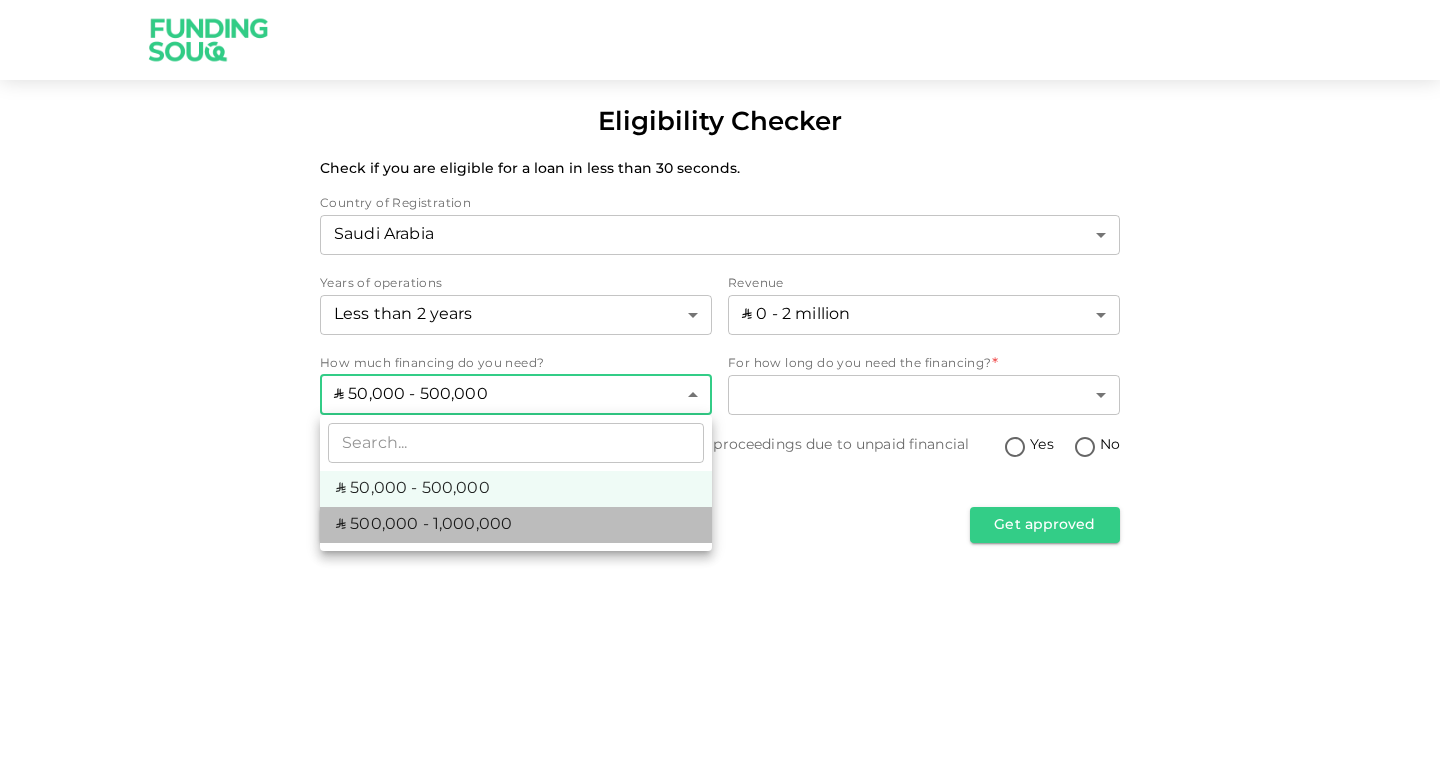 click on "ʢ 500,000 - 1,000,000" at bounding box center (516, 525) 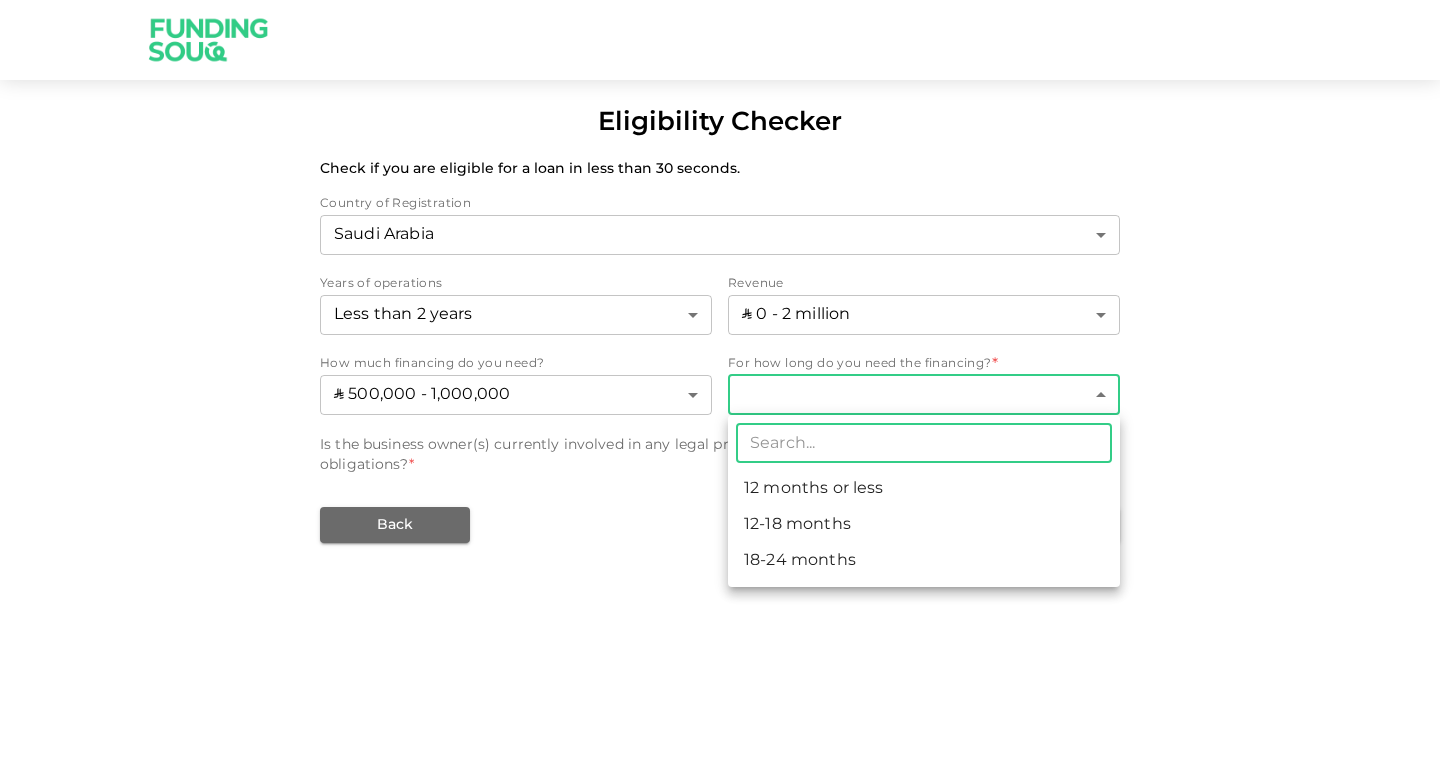click on "Eligibility Checker Check if you are eligible for a loan in less than 30 seconds.   Country of Registration Saudi Arabia 2 ​   Years of operations Less than 2 years 1 ​   Revenue ʢ 0 - 2 million 1 ​   How much financing do you need? ʢ 500,000 - 1,000,000 2 ​   For how long do you need the financing? * ​ ​ Is the business owner(s) currently involved in any legal proceedings due to unpaid financial obligations? * Yes No Back Get approved
​ 12 months or less  12-18 months 18-24 months" at bounding box center [720, 389] 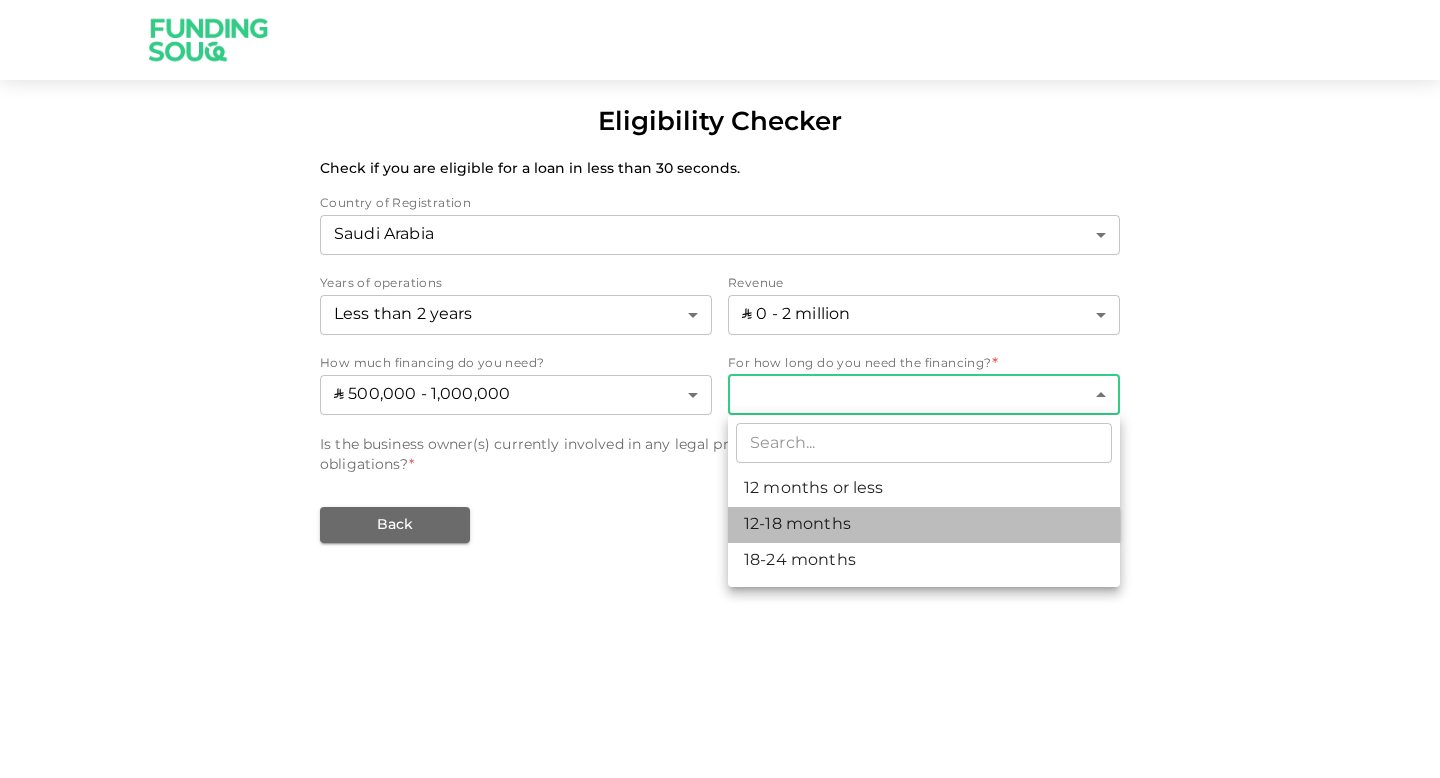 click on "12-18 months" at bounding box center [924, 525] 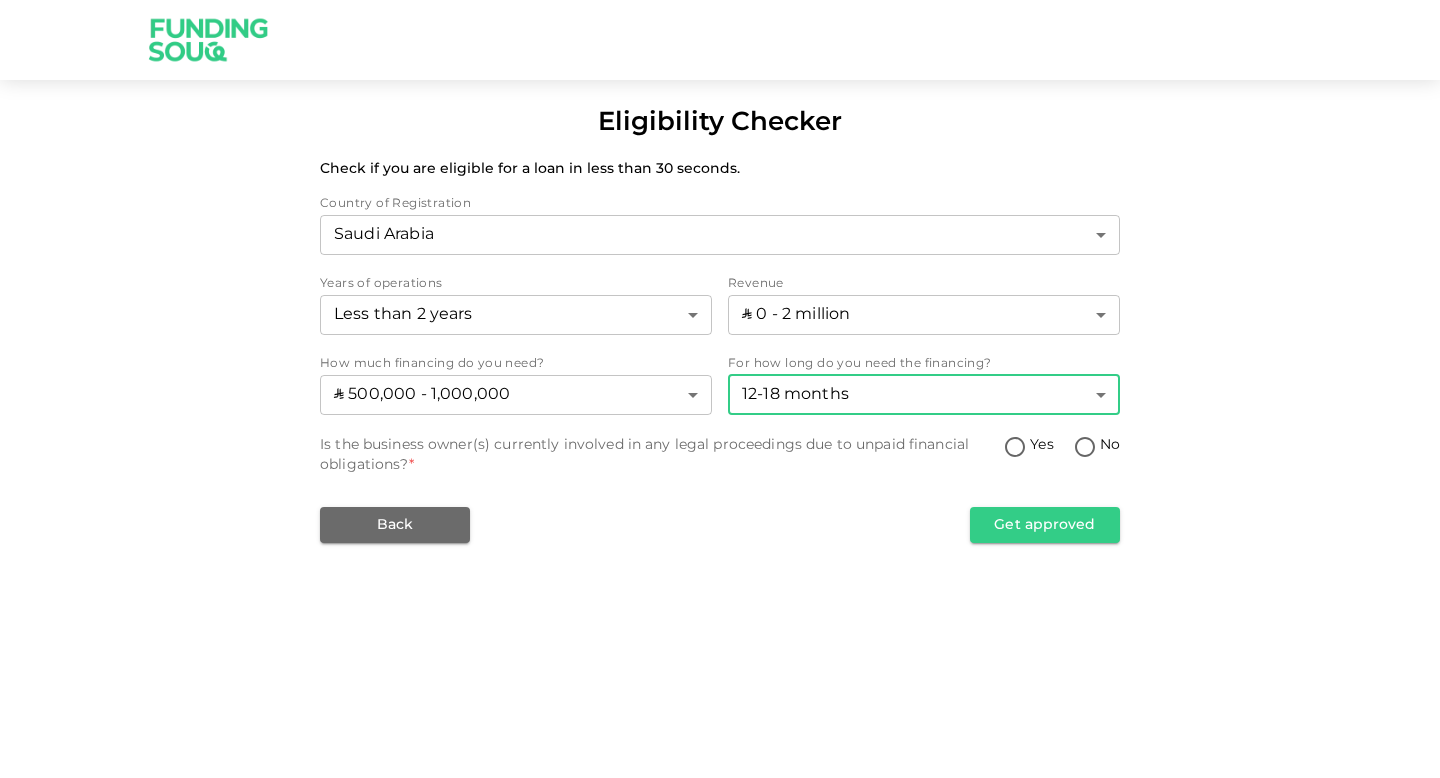 click on "Yes" at bounding box center [1015, 448] 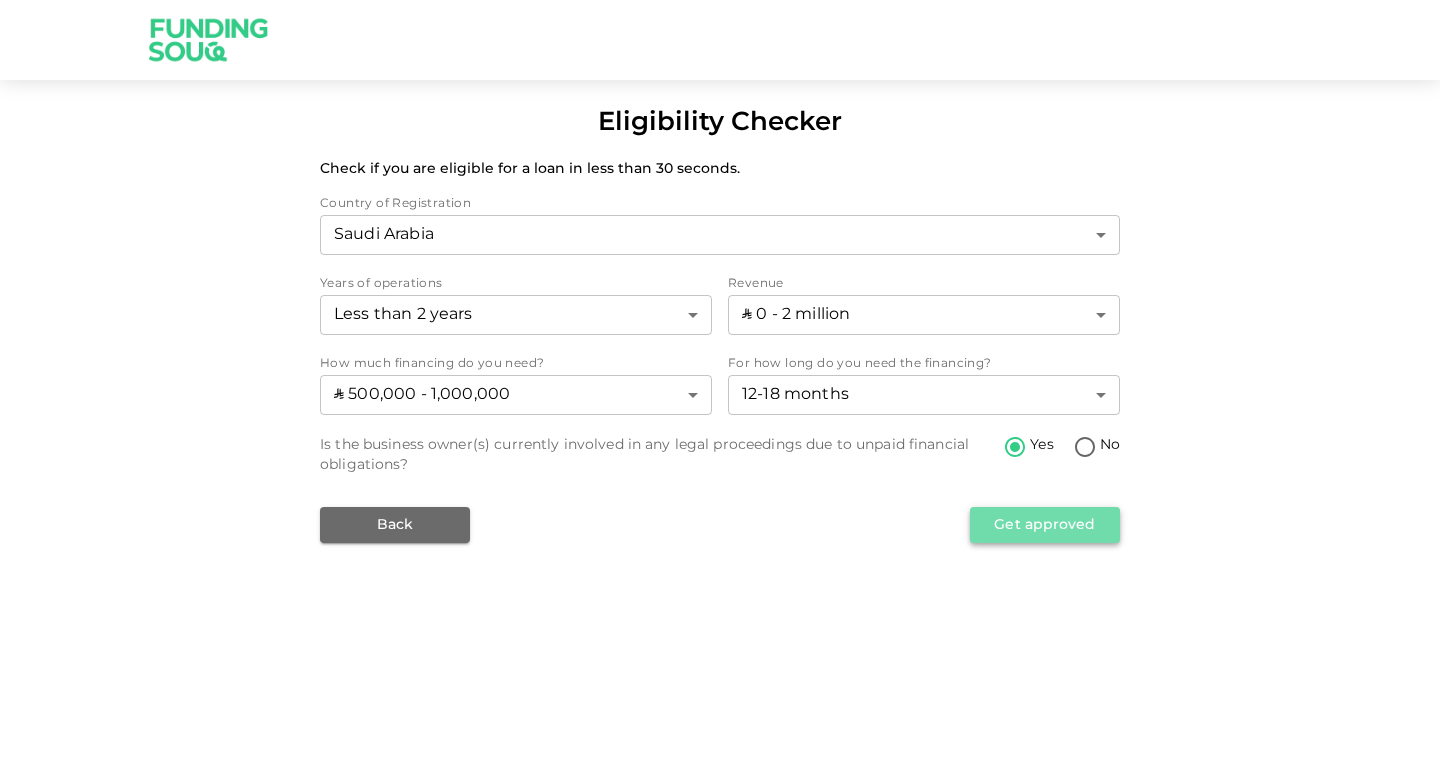 click on "Get approved" at bounding box center (1045, 525) 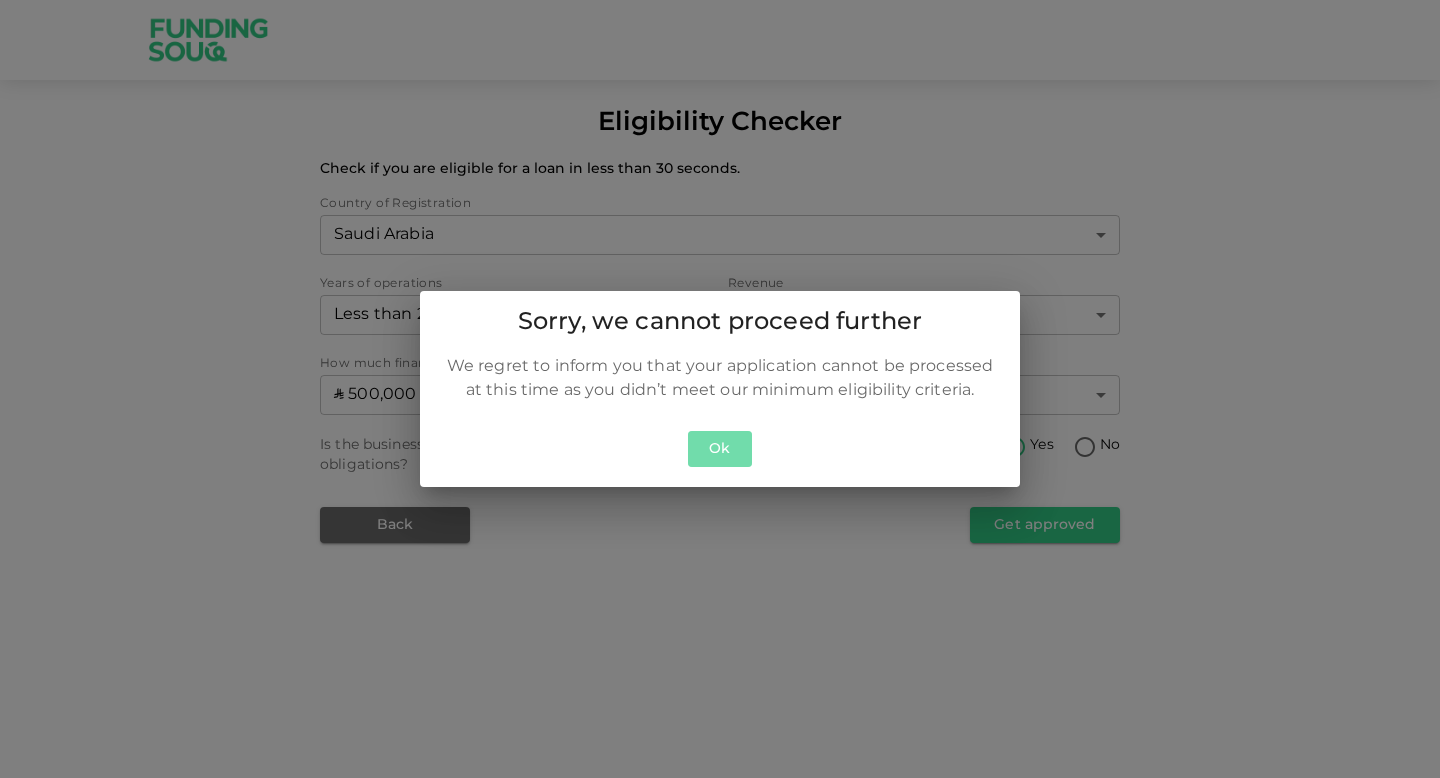 click on "Ok" at bounding box center (720, 449) 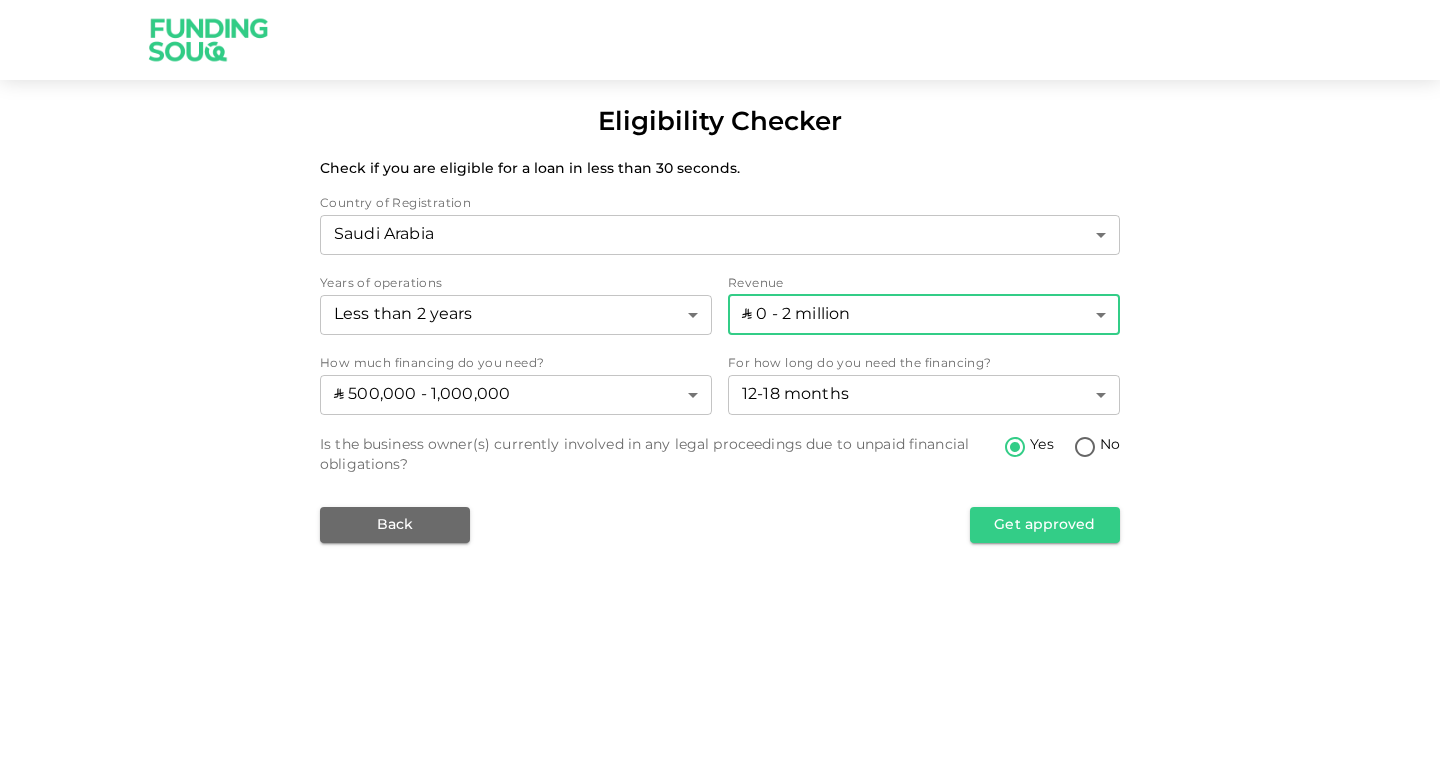 click on "Eligibility Checker Check if you are eligible for a loan in less than 30 seconds.   Country of Registration Saudi Arabia 2 ​   Years of operations Less than 2 years 1 ​   Revenue ʢ 0 - 2 million 1 ​   How much financing do you need? ʢ 500,000 - 1,000,000 2 ​   For how long do you need the financing? 12-18 months 2 ​ Is the business owner(s) currently involved in any legal proceedings due to unpaid financial obligations? Yes No Back Get approved" at bounding box center [720, 389] 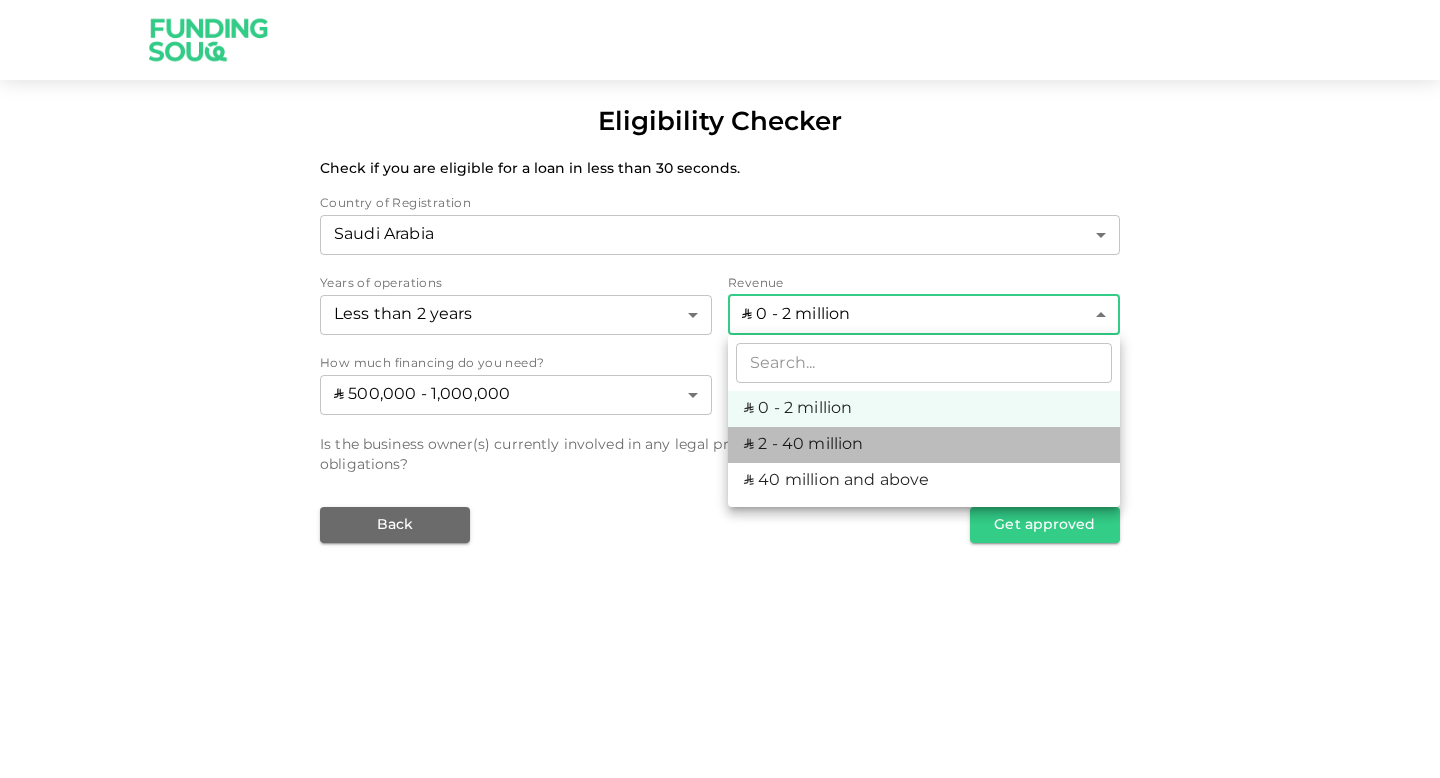 click on "ʢ 2 - 40 million" at bounding box center (924, 445) 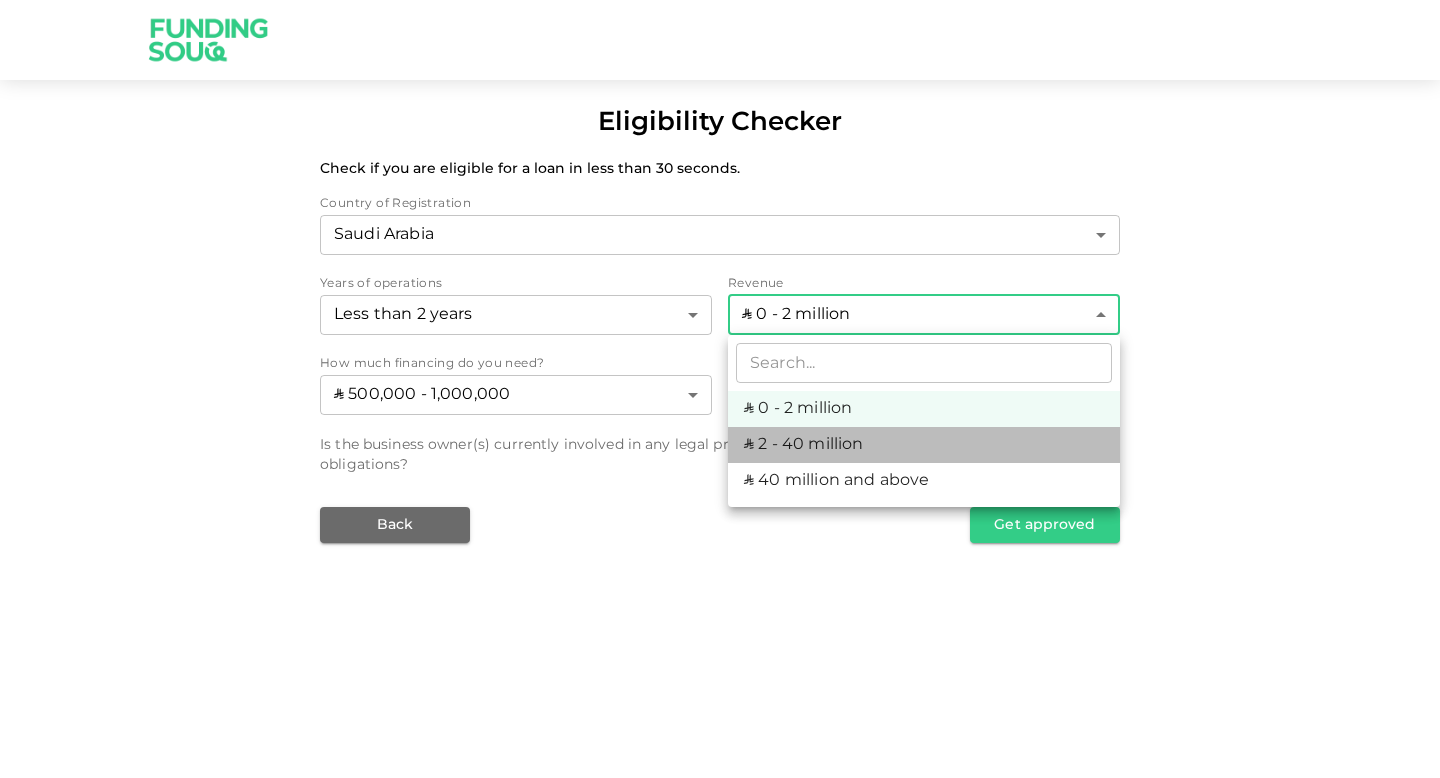 type on "2" 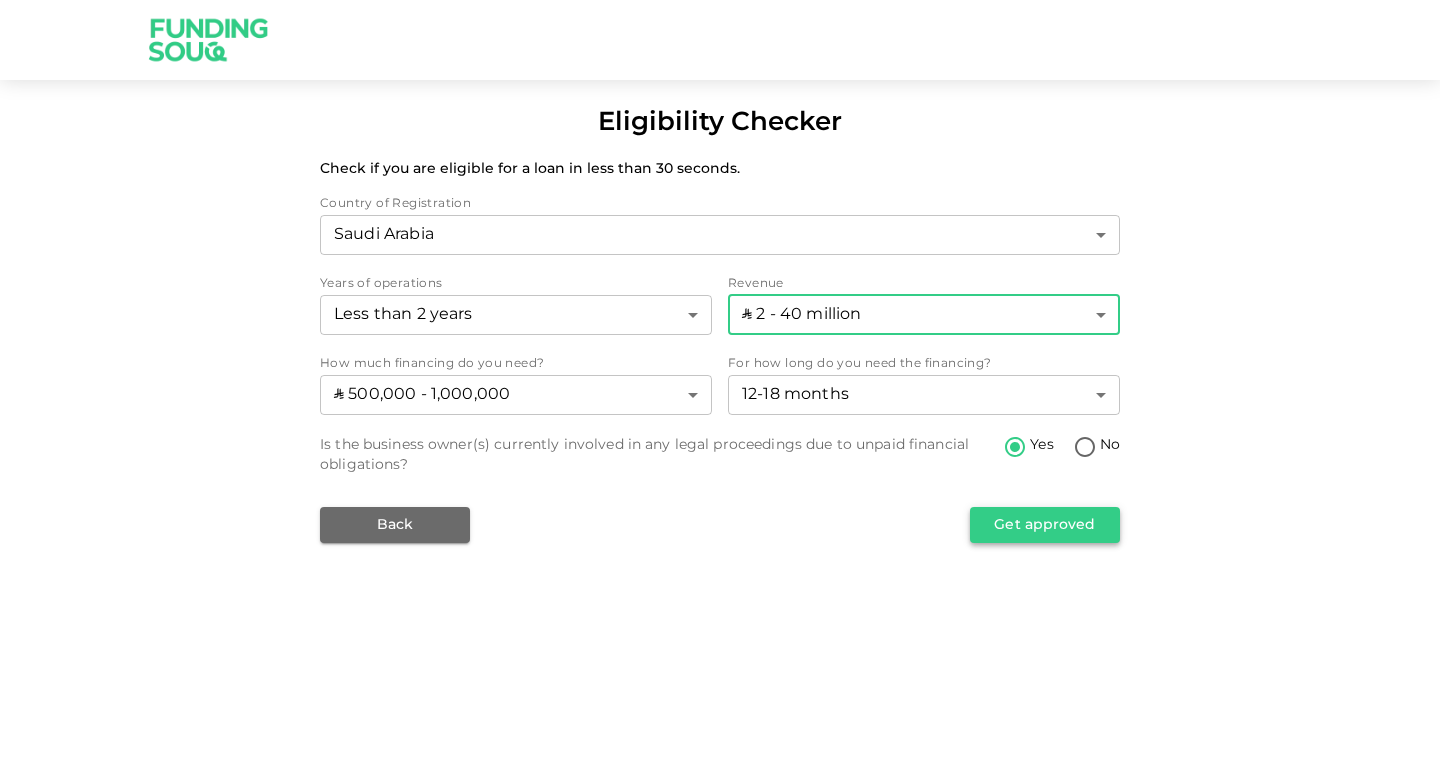 click on "Get approved" at bounding box center (1045, 525) 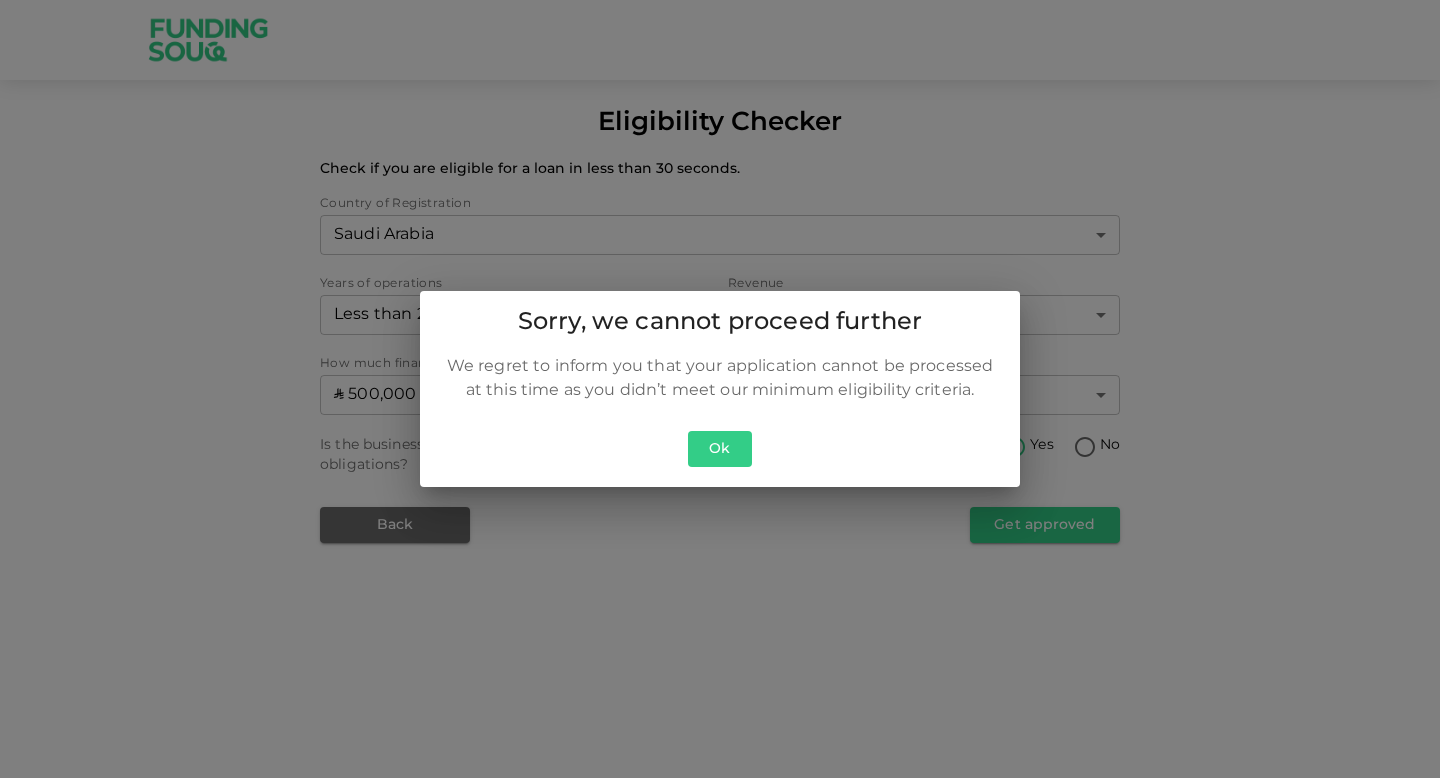 click on "Ok" at bounding box center (720, 449) 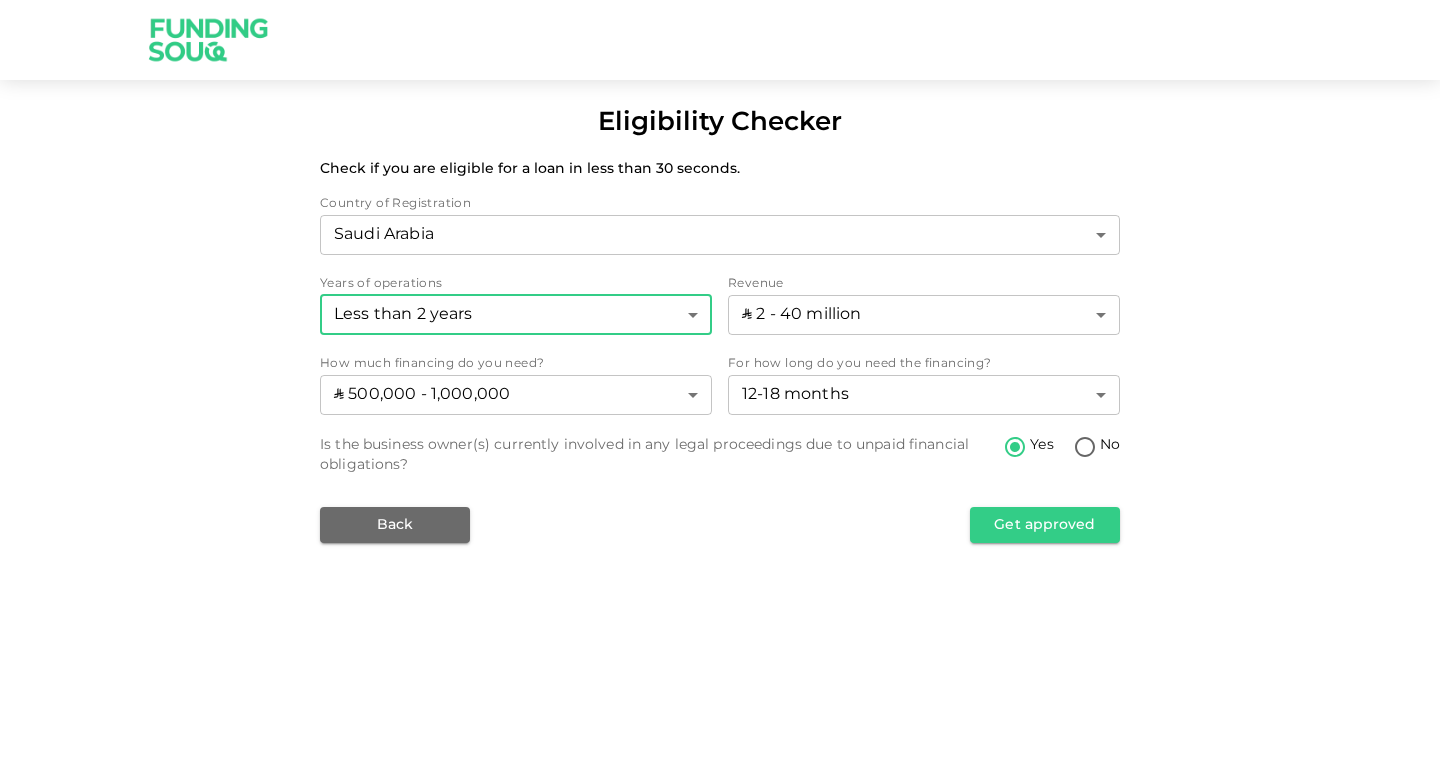 click on "Eligibility Checker Check if you are eligible for a loan in less than 30 seconds.   Country of Registration Saudi Arabia 2 ​   Years of operations Less than 2 years 1 ​   Revenue ʢ 2 - 40 million 2 ​   How much financing do you need? ʢ 500,000 - 1,000,000 2 ​   For how long do you need the financing? 12-18 months 2 ​ Is the business owner(s) currently involved in any legal proceedings due to unpaid financial obligations? Yes No Back Get approved" at bounding box center (720, 389) 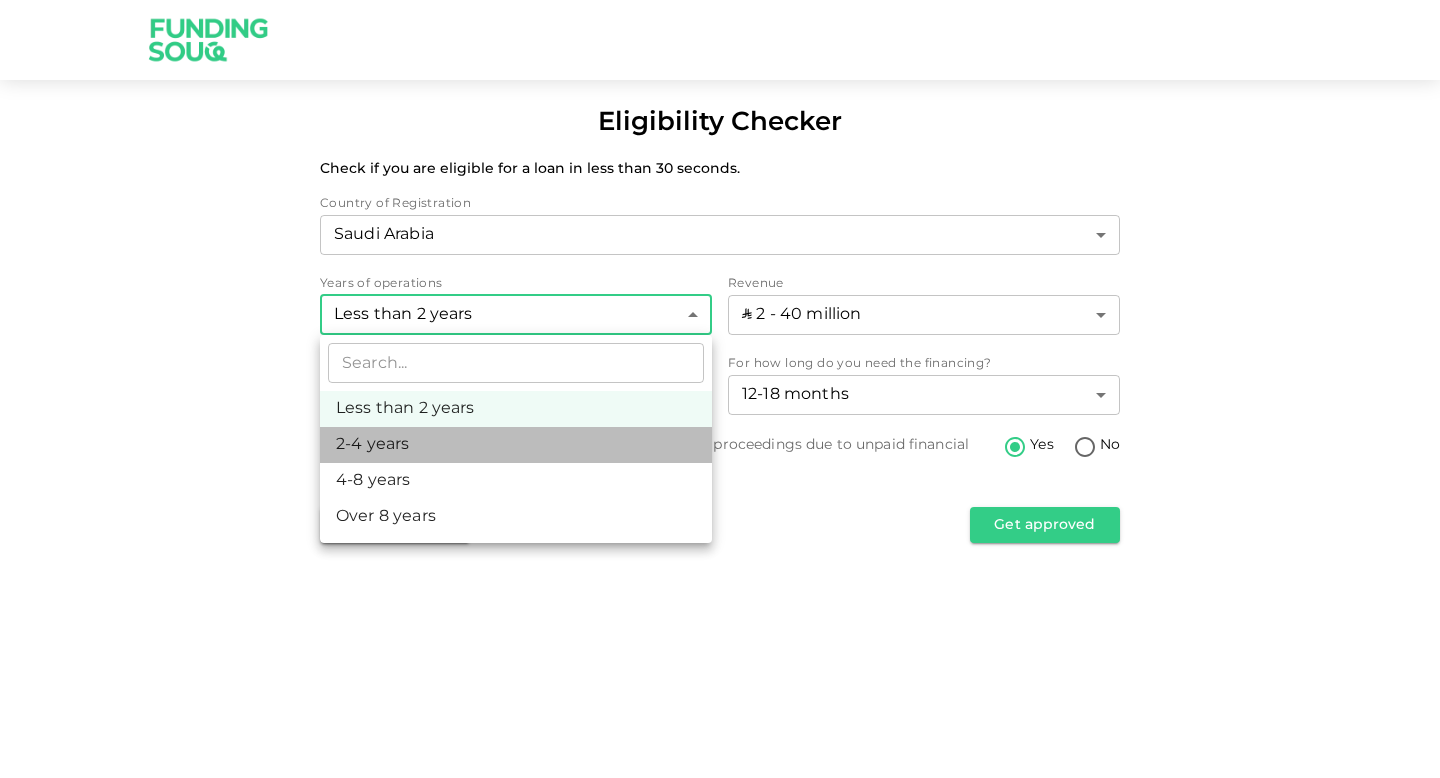 click on "2-4 years" at bounding box center [516, 445] 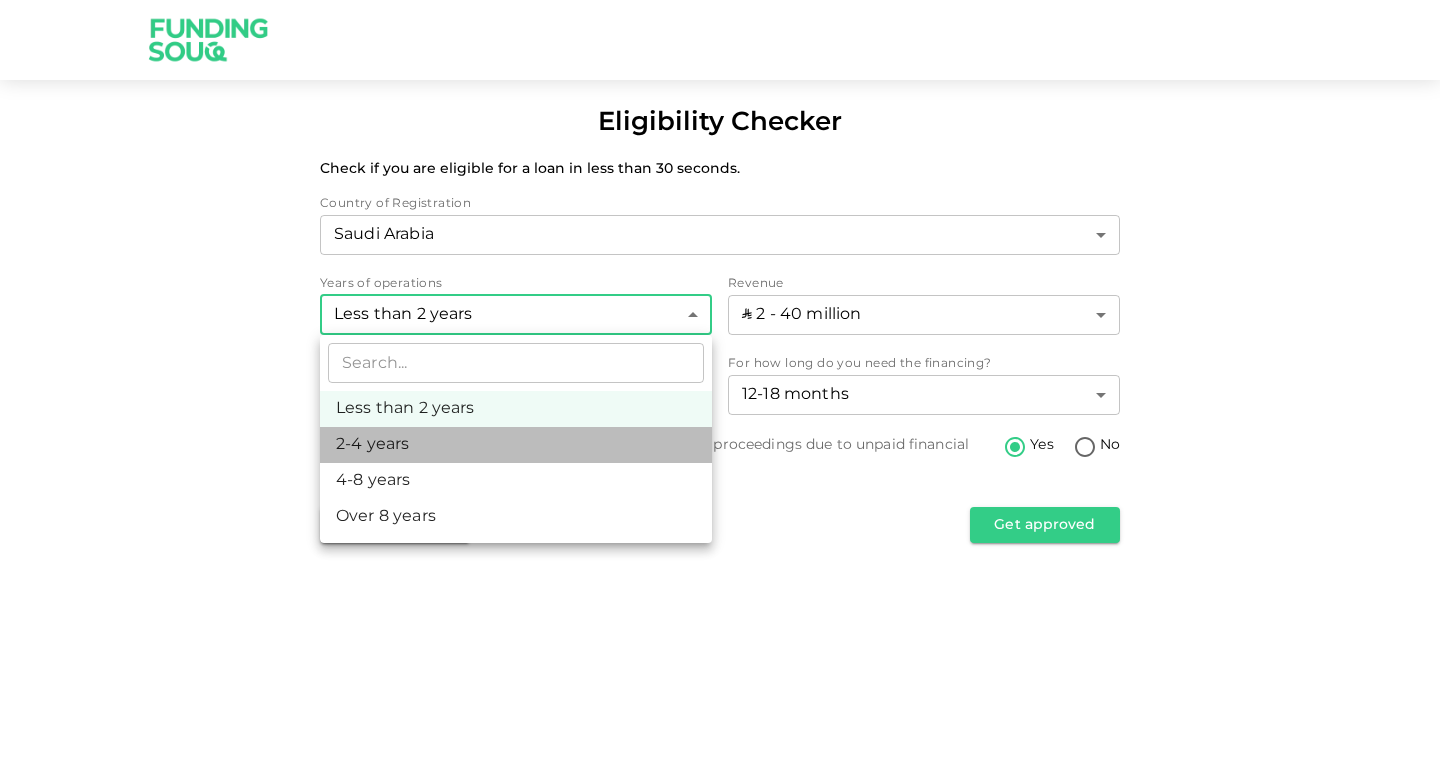 type on "2" 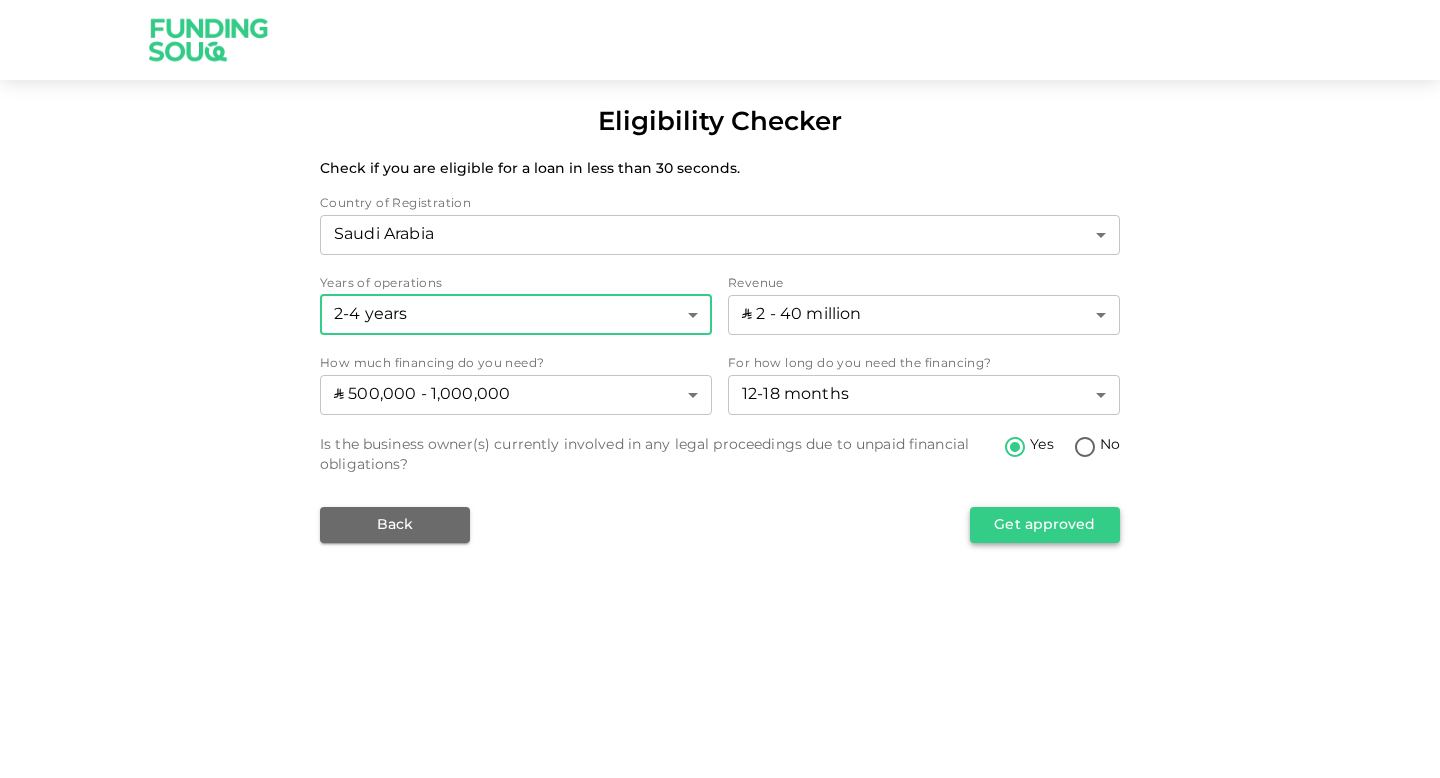 click on "Get approved" at bounding box center (1045, 525) 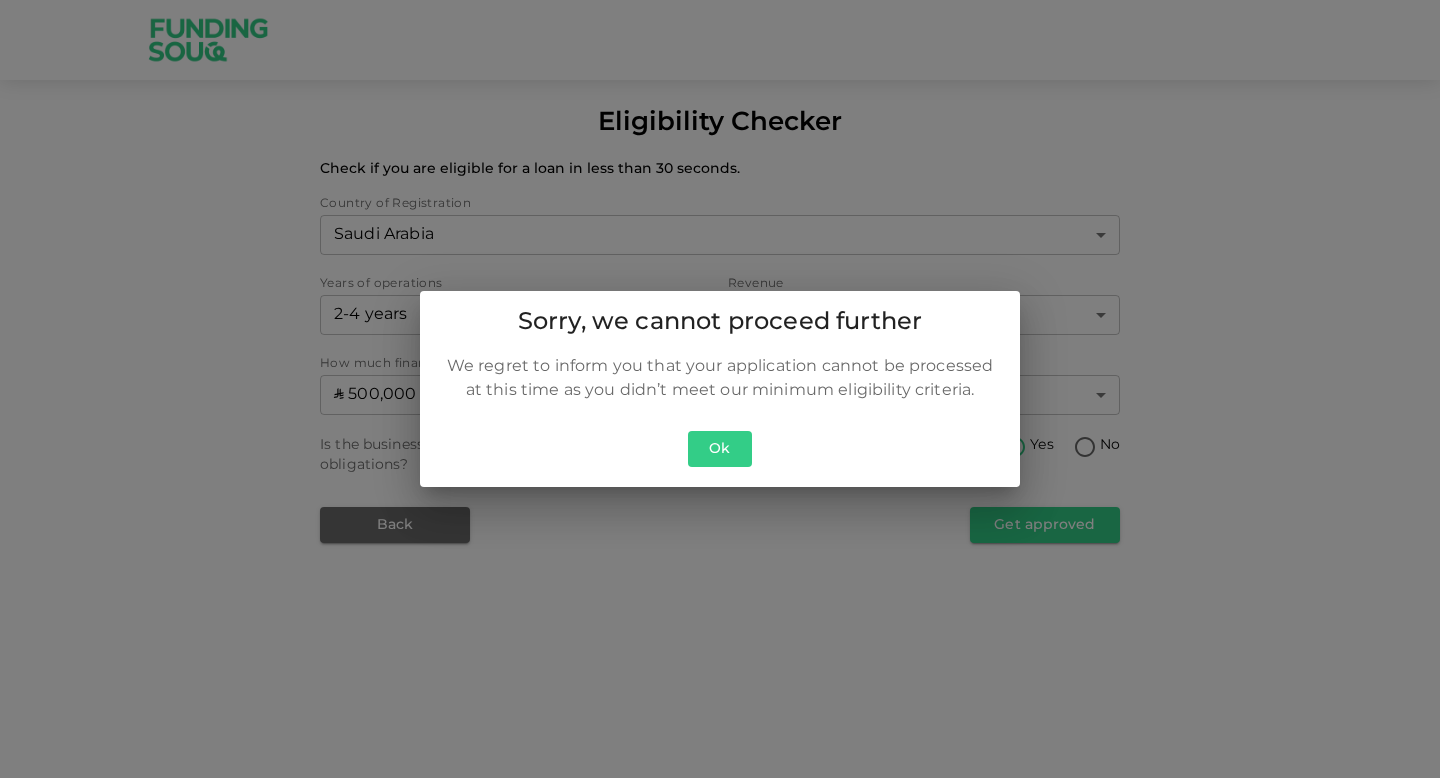click on "Ok" at bounding box center (720, 449) 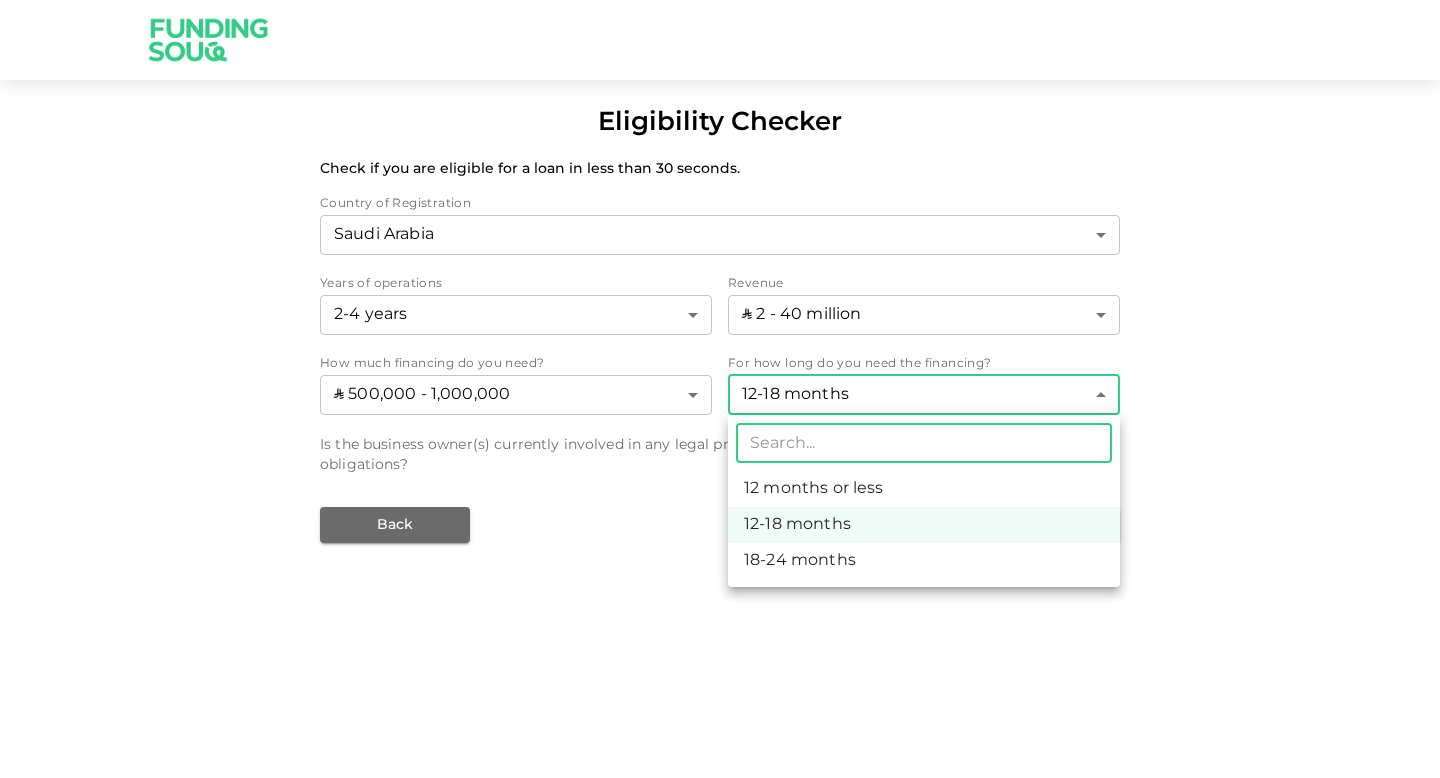 click on "Eligibility Checker Check if you are eligible for a loan in less than 30 seconds.   Country of Registration Saudi Arabia 2 ​   Years of operations 2-4 years 2 ​   Revenue ʢ 2 - 40 million 2 ​   How much financing do you need? ʢ 500,000 - 1,000,000 2 ​   For how long do you need the financing? 12-18 months 2 ​ Is the business owner(s) currently involved in any legal proceedings due to unpaid financial obligations? Yes No Back Get approved
​ 12 months or less  12-18 months 18-24 months" at bounding box center [720, 389] 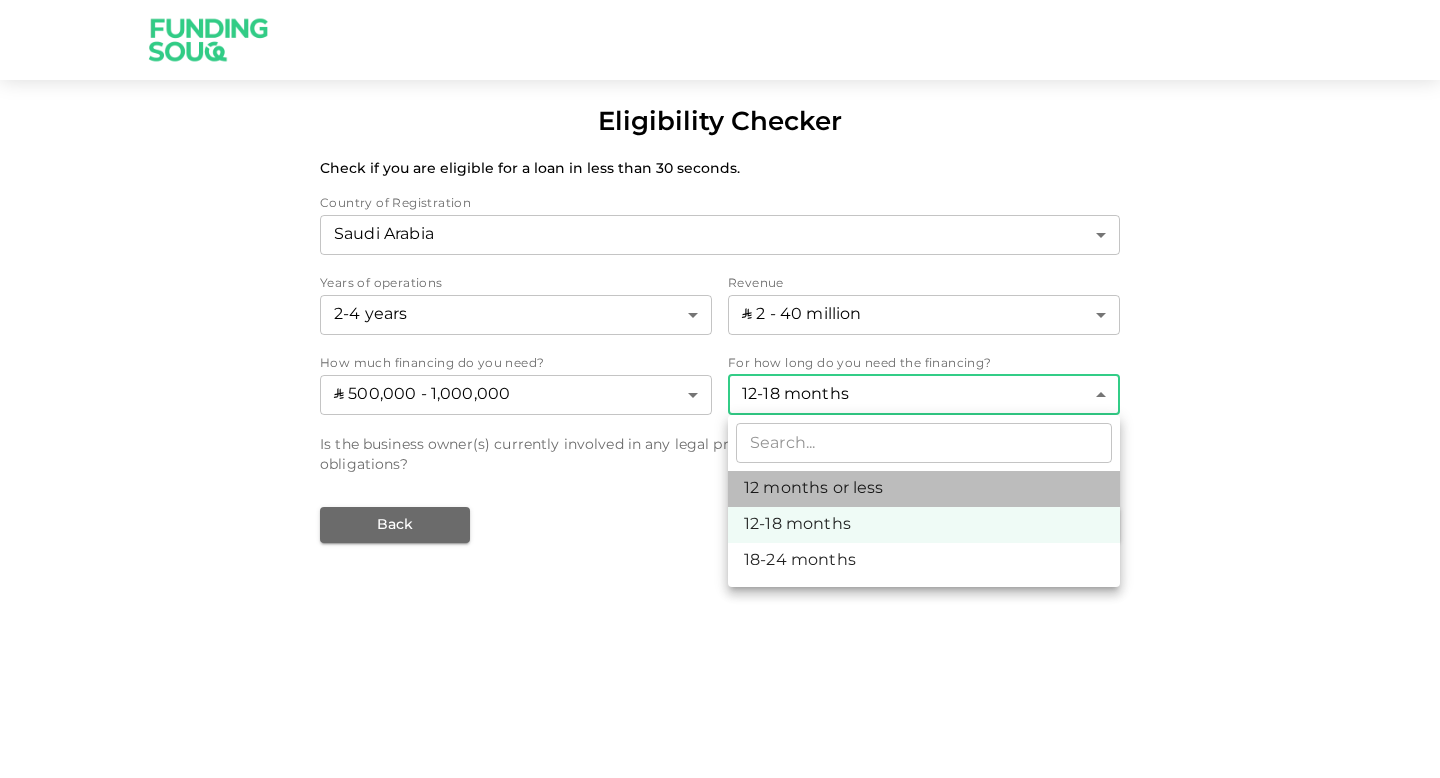 click on "12 months or less" at bounding box center [924, 489] 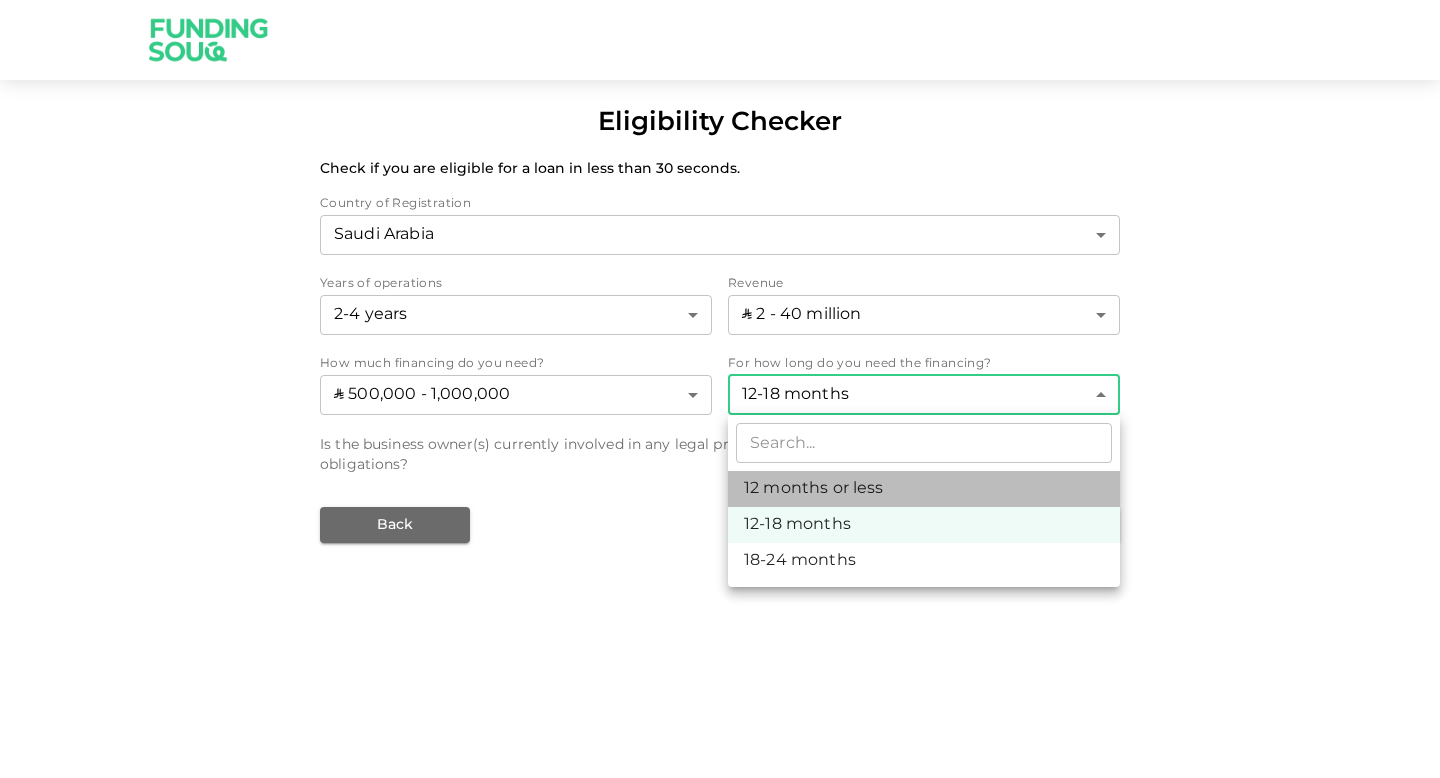 type on "1" 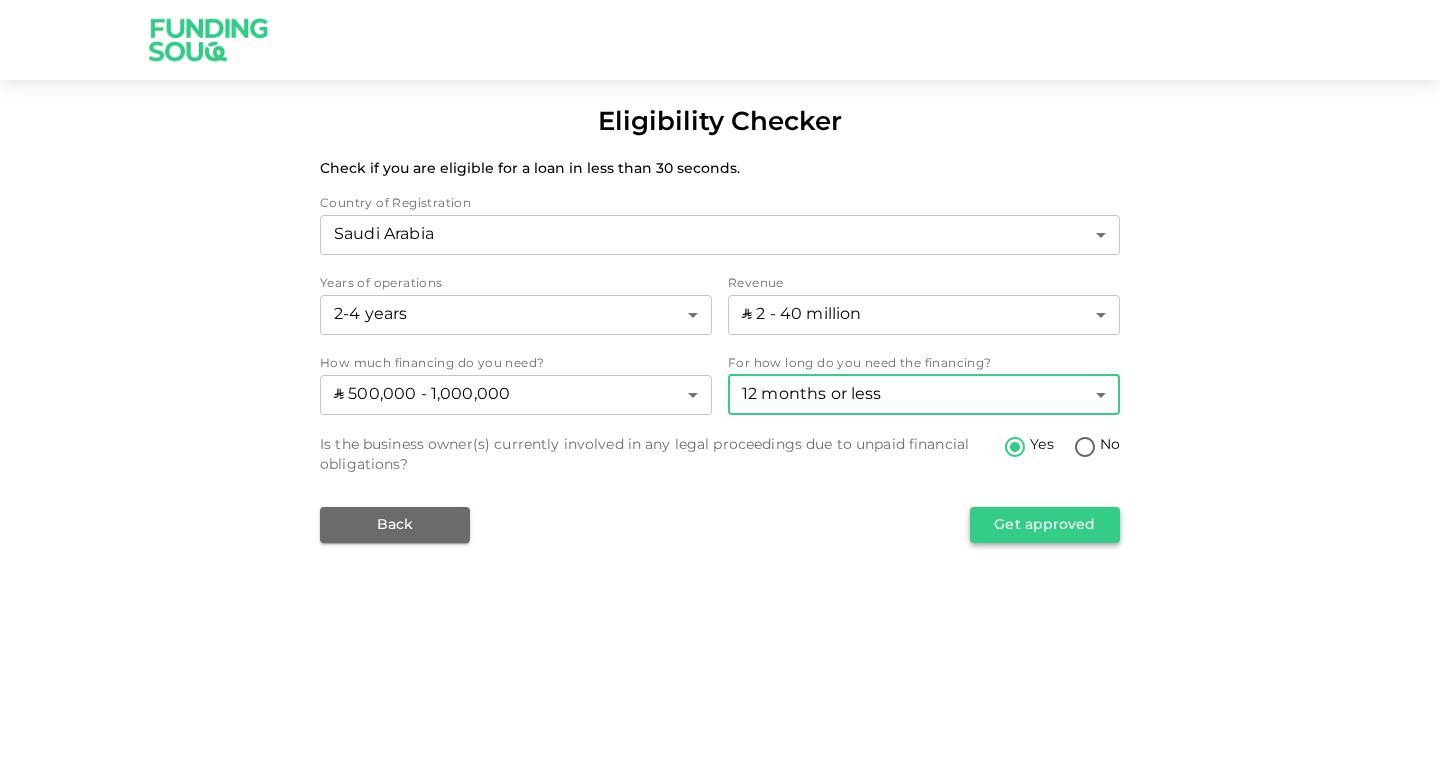 click on "Get approved" at bounding box center [1045, 525] 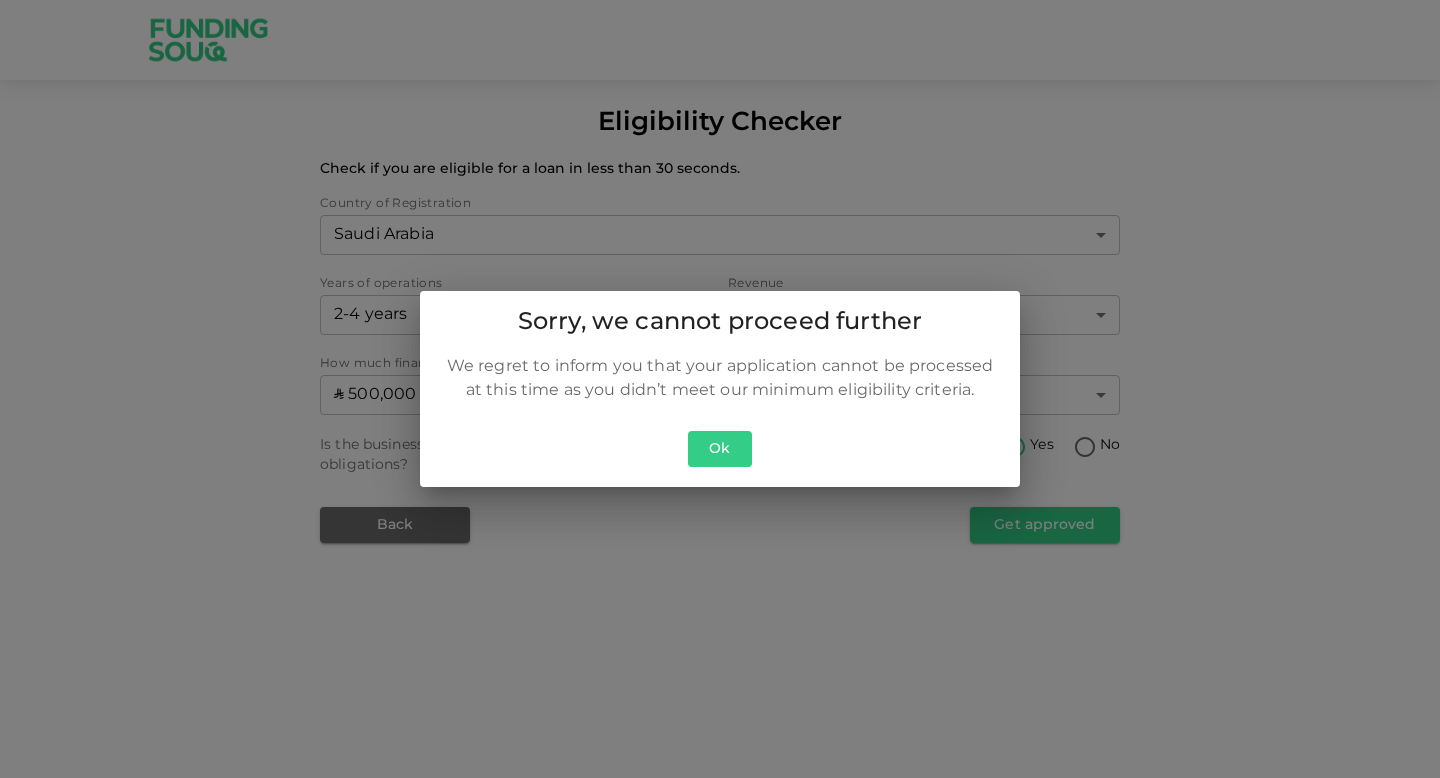 click on "Ok" at bounding box center [720, 455] 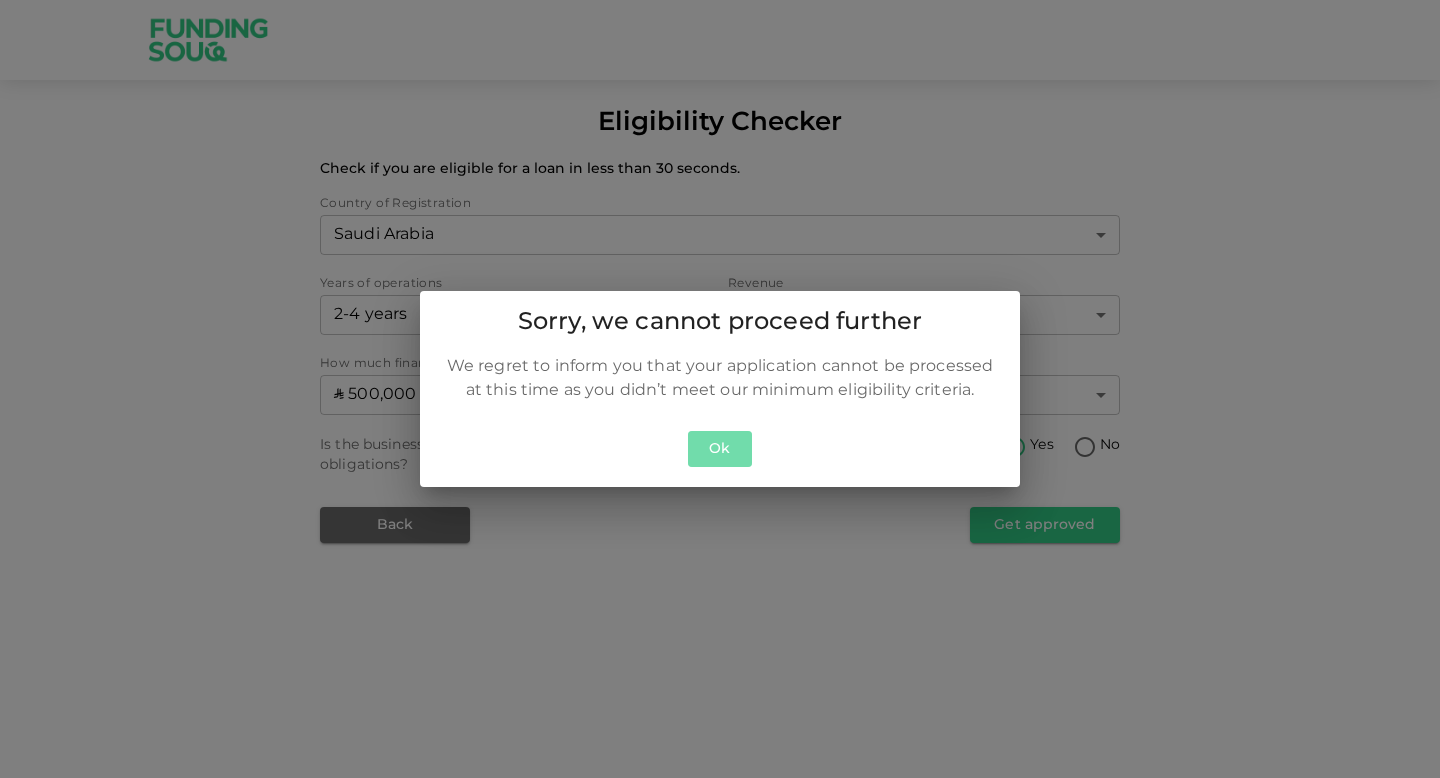 click on "Ok" at bounding box center (720, 449) 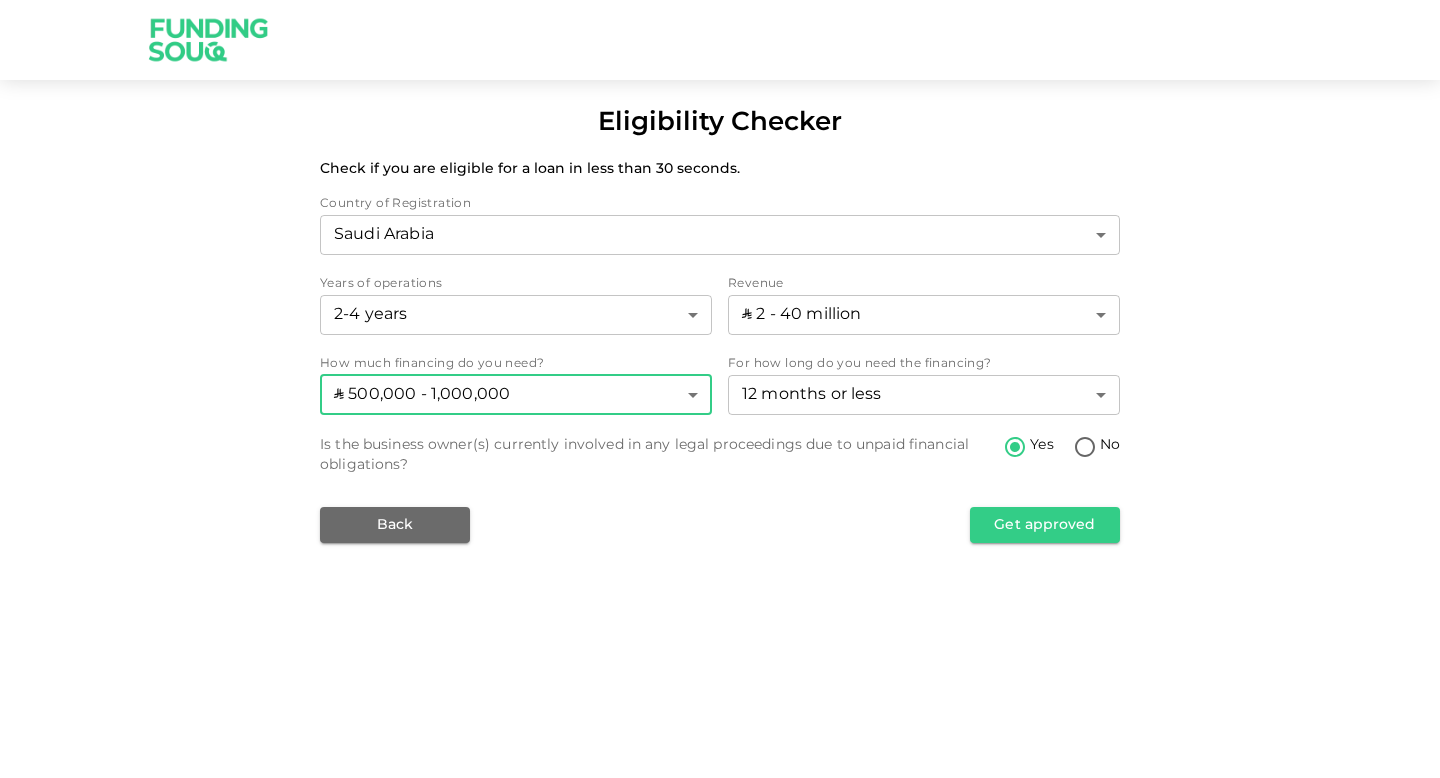 click on "Eligibility Checker Check if you are eligible for a loan in less than 30 seconds.   Country of Registration Saudi Arabia 2 ​   Years of operations 2-4 years 2 ​   Revenue ʢ 2 - 40 million 2 ​   How much financing do you need? ʢ 500,000 - 1,000,000 2 ​   For how long do you need the financing? 12 months or less  1 ​ Is the business owner(s) currently involved in any legal proceedings due to unpaid financial obligations? Yes No Back Get approved" at bounding box center [720, 389] 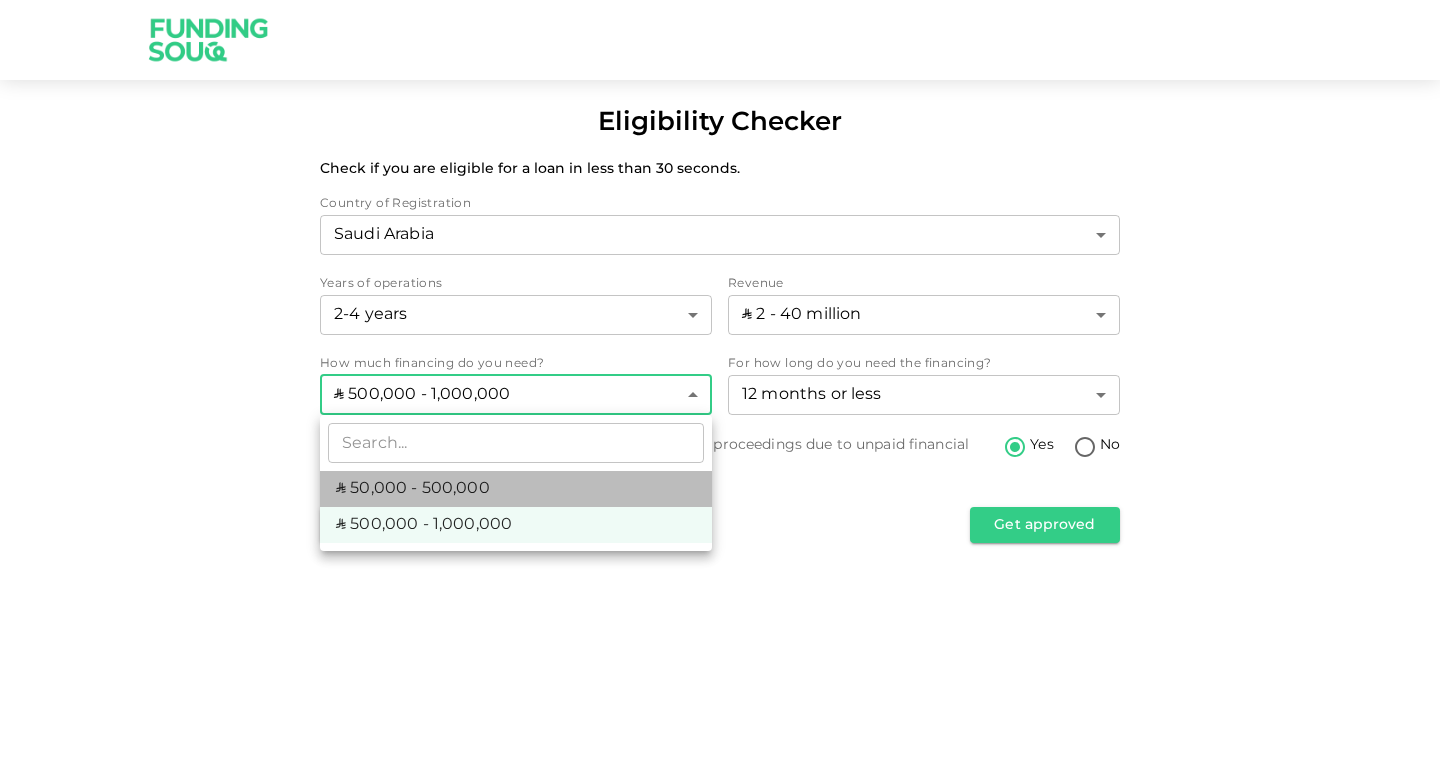 click on "ʢ 50,000 - 500,000" at bounding box center [413, 489] 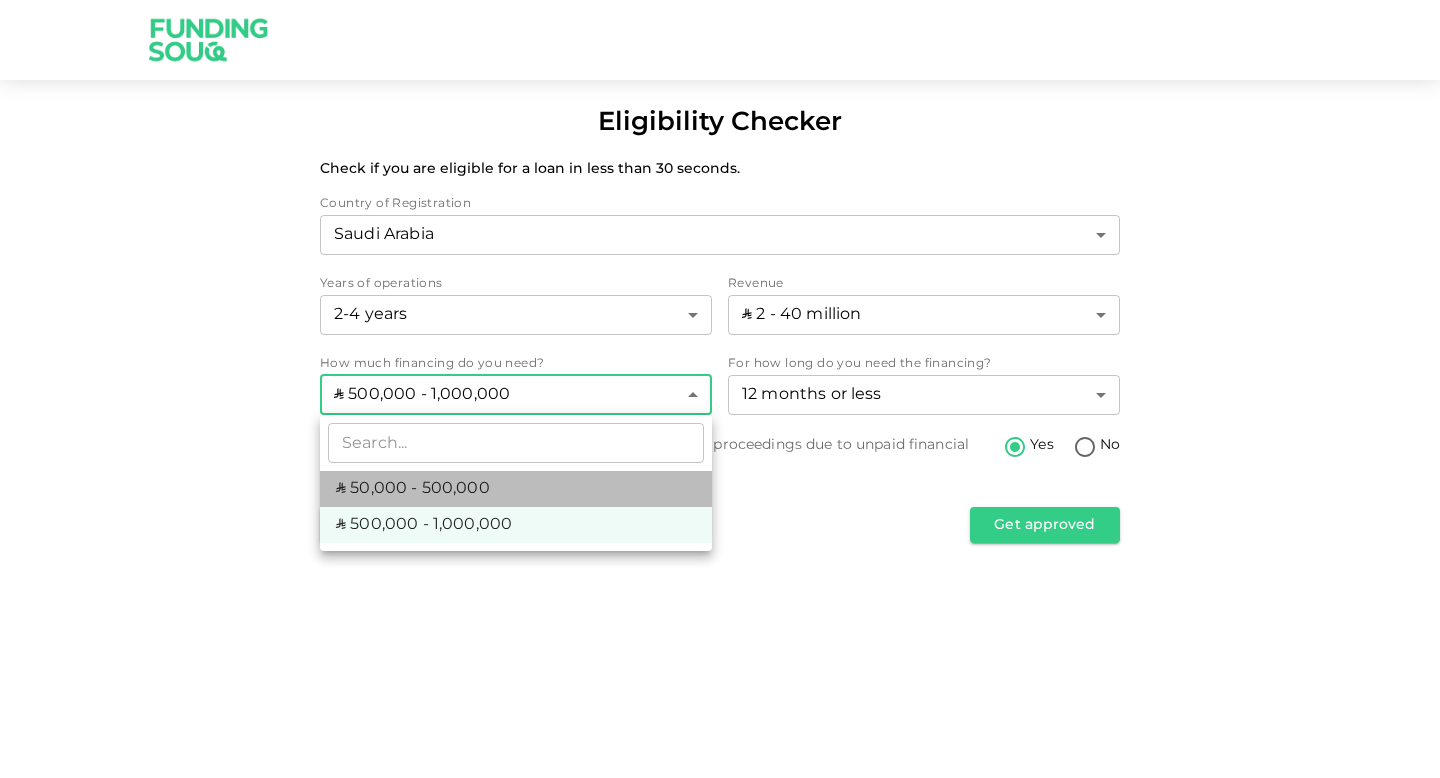 type on "1" 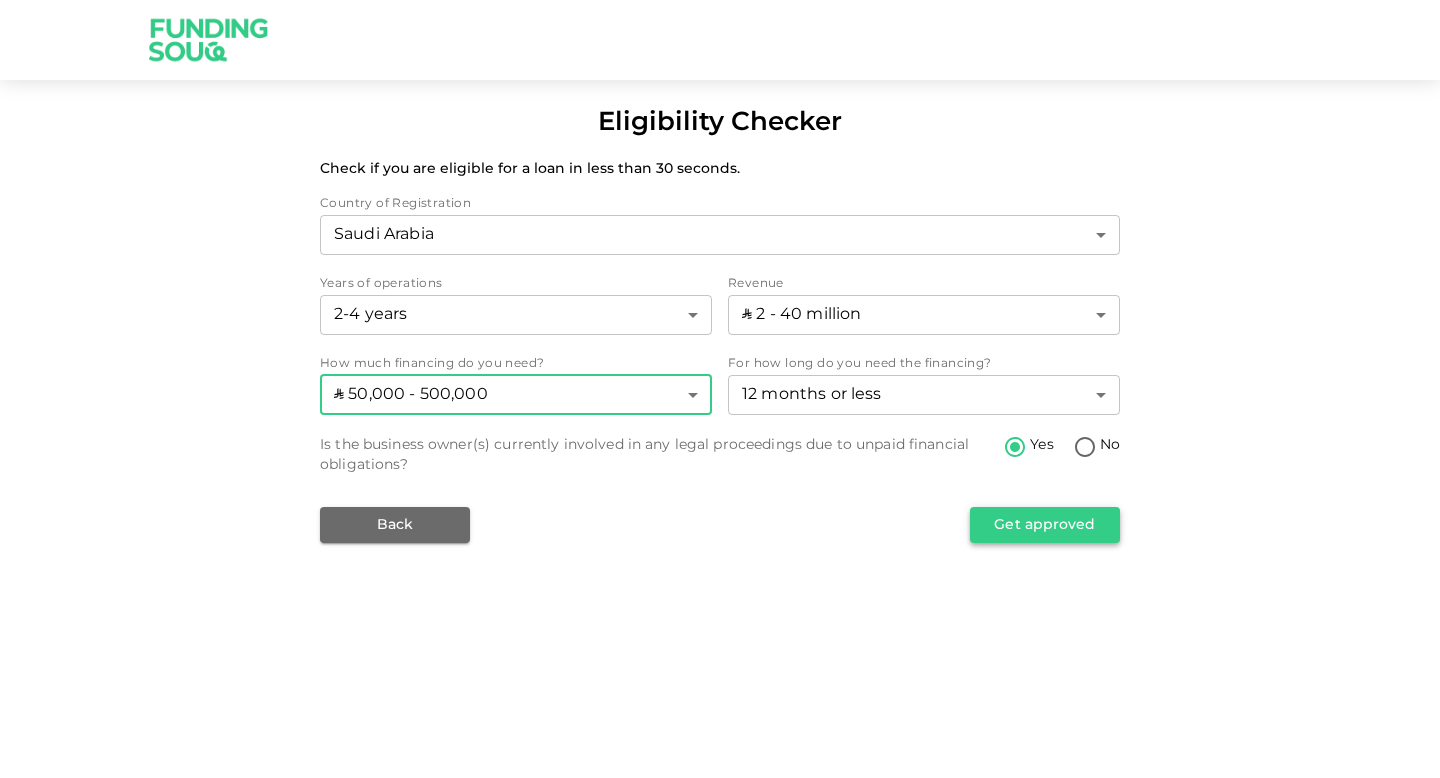 click on "Get approved" at bounding box center (1045, 525) 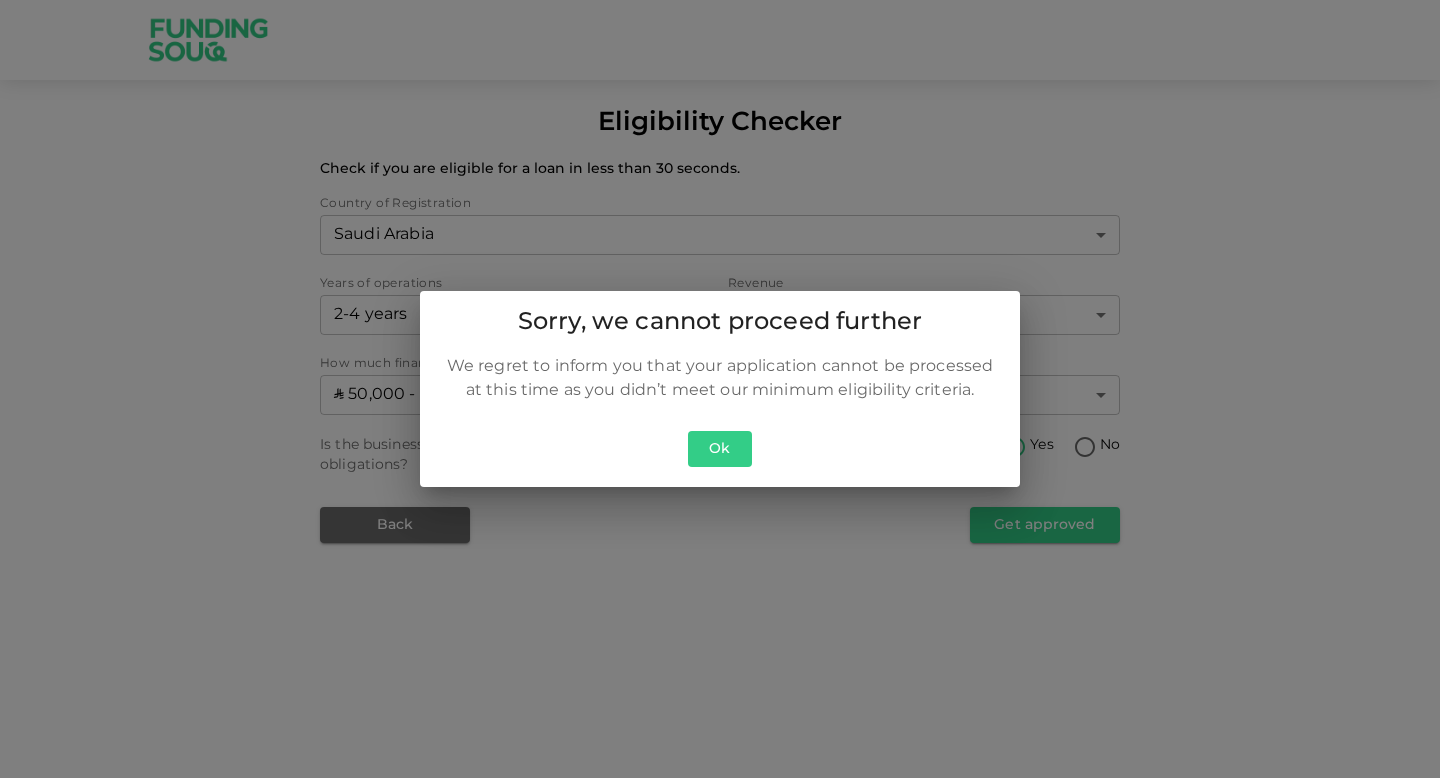 click on "Ok" at bounding box center (720, 449) 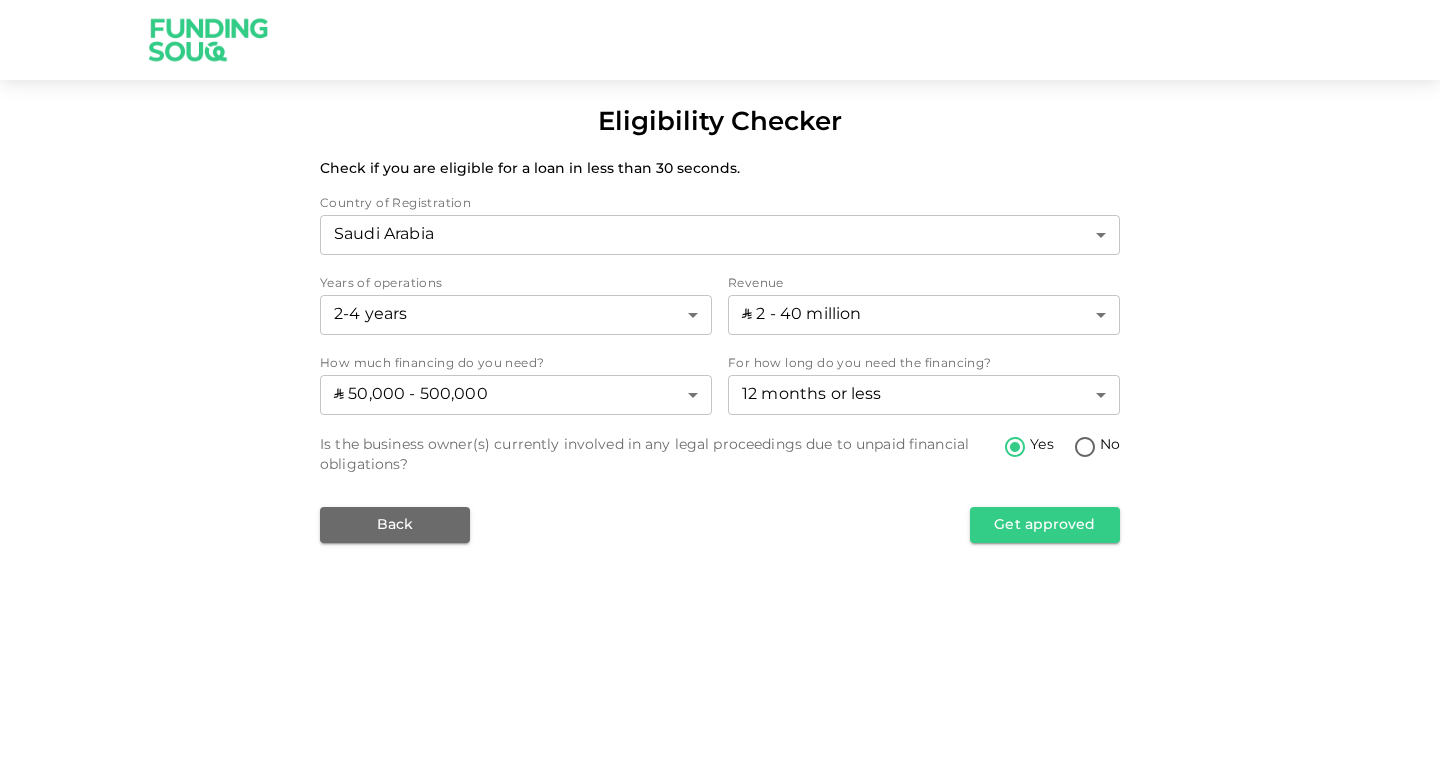 click on "No" at bounding box center (1085, 448) 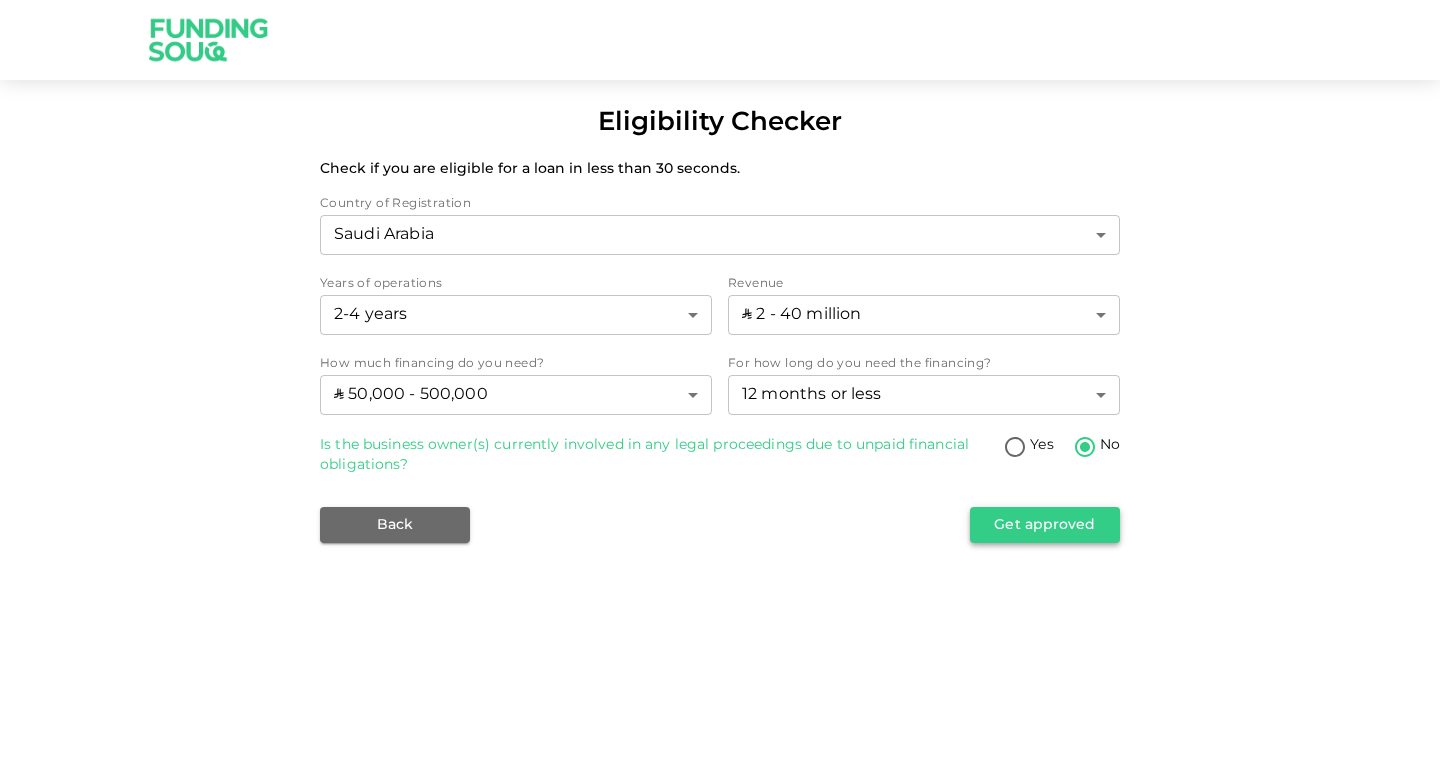 click on "Get approved" at bounding box center (1045, 525) 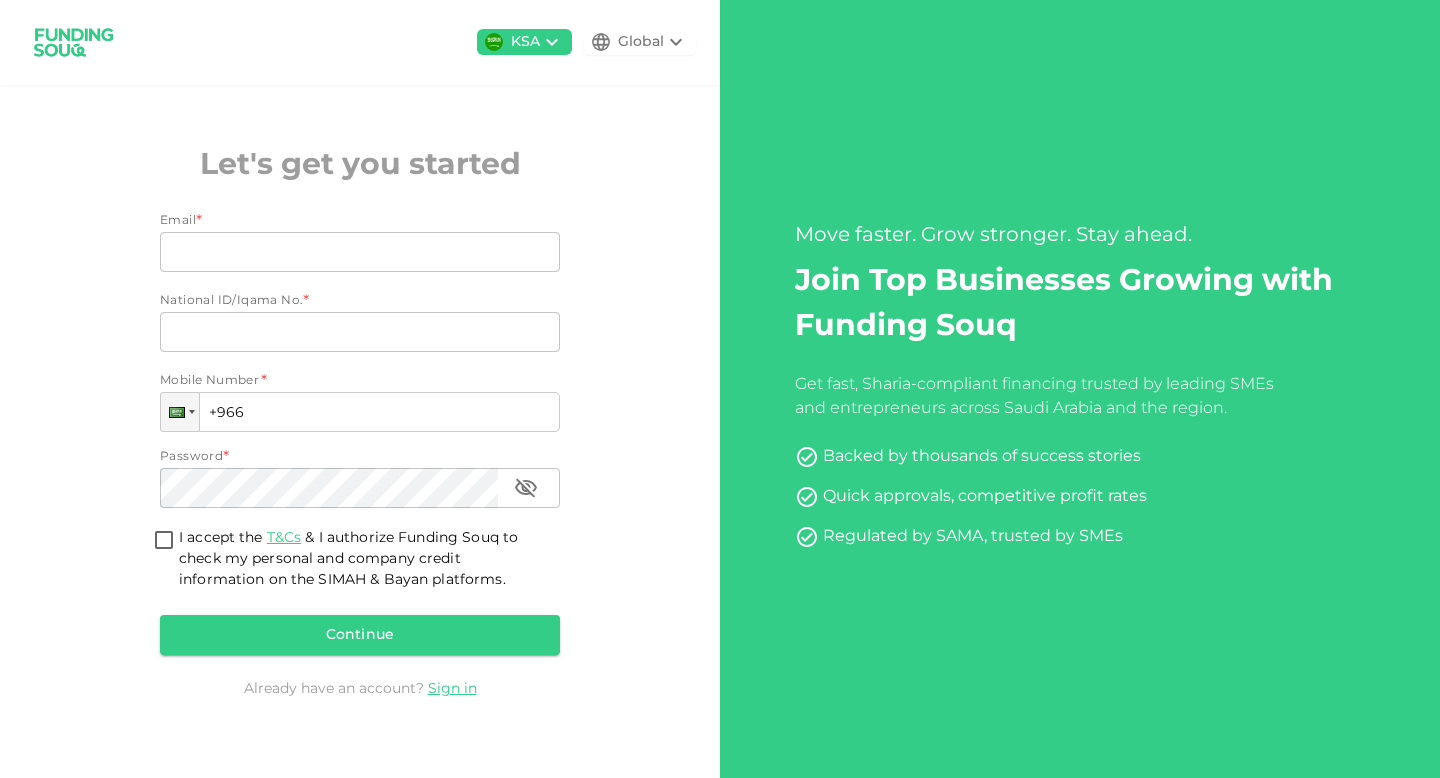 scroll, scrollTop: 0, scrollLeft: 0, axis: both 